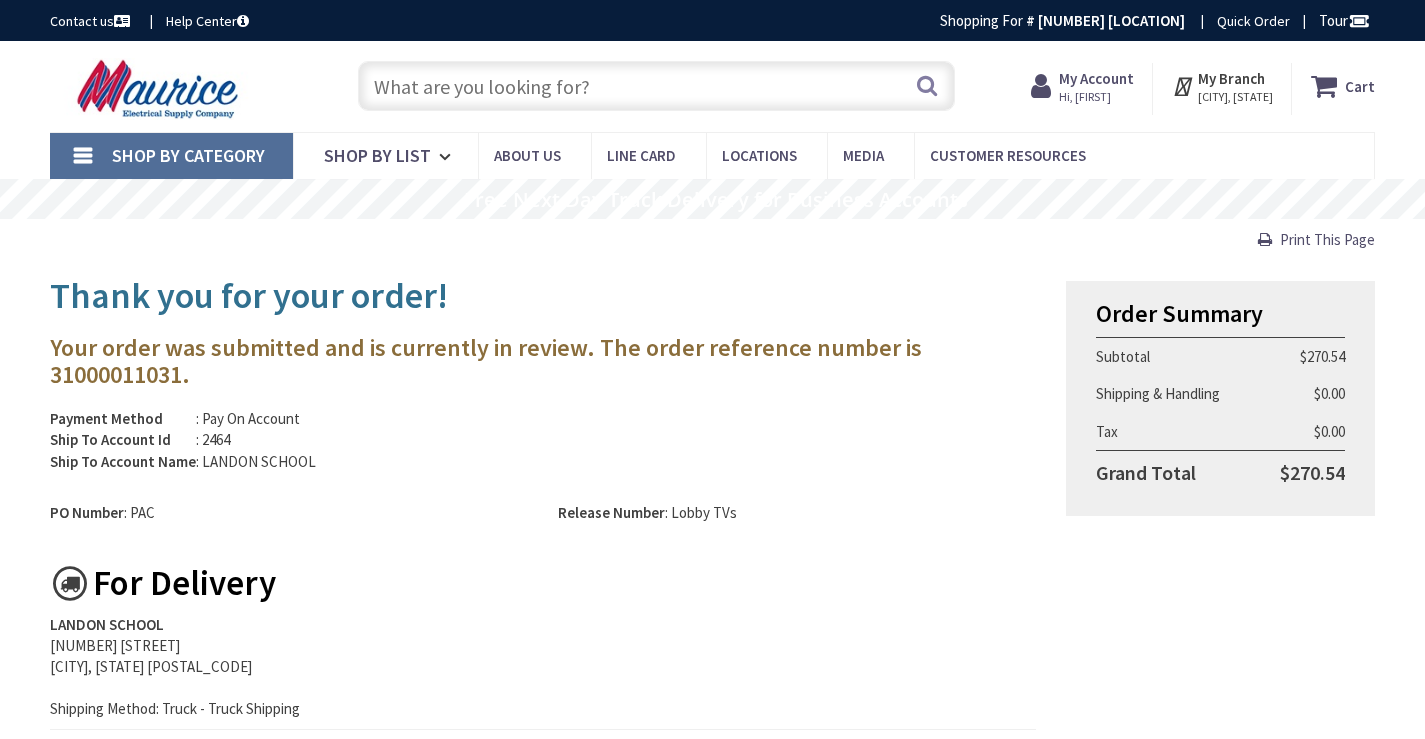 scroll, scrollTop: 0, scrollLeft: 0, axis: both 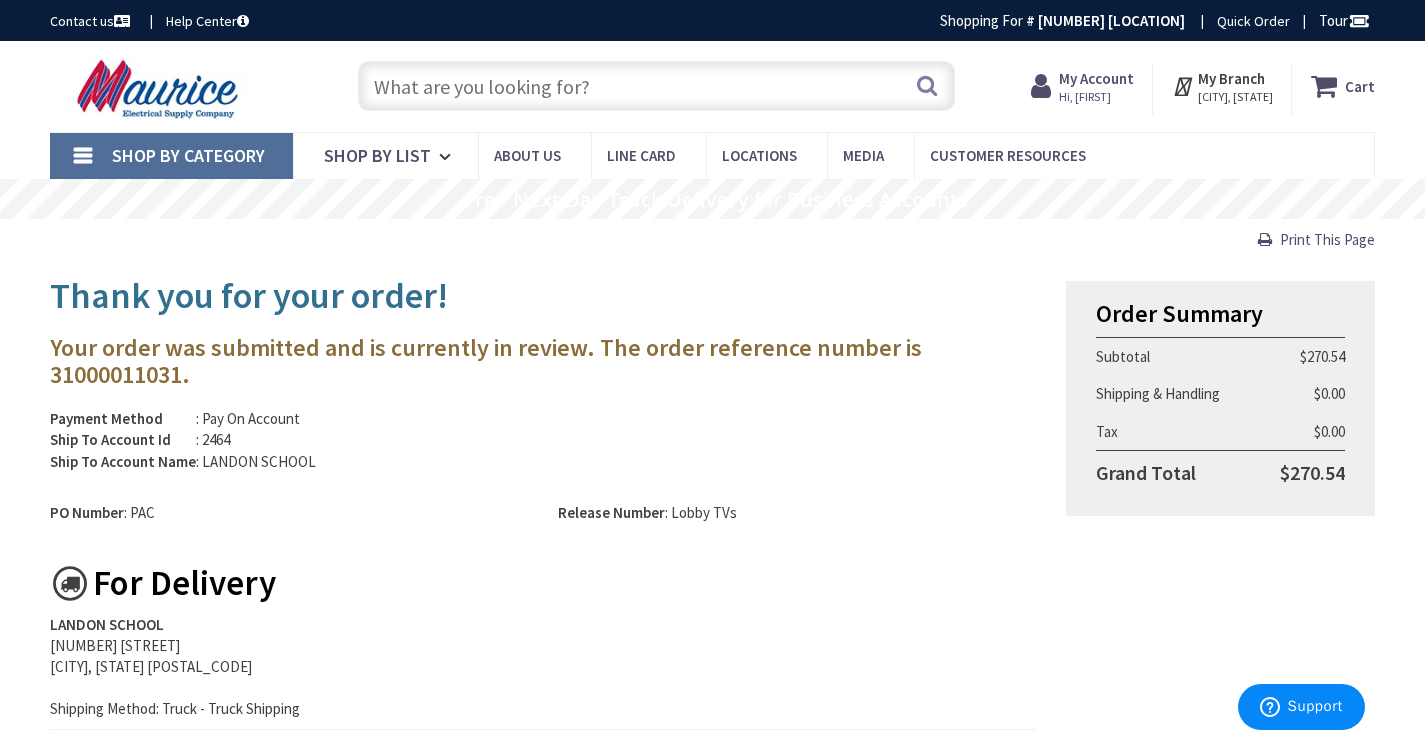 click at bounding box center (656, 86) 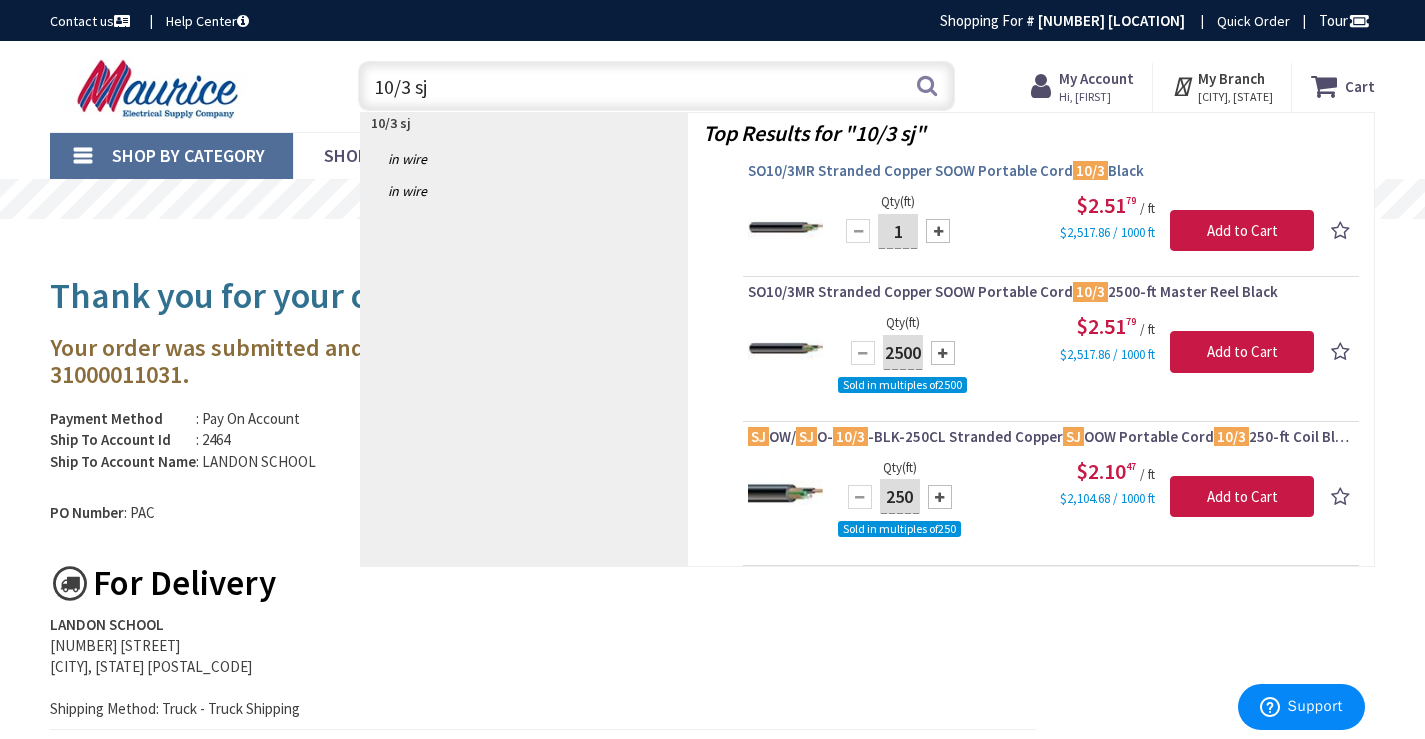 type on "10/3 sj" 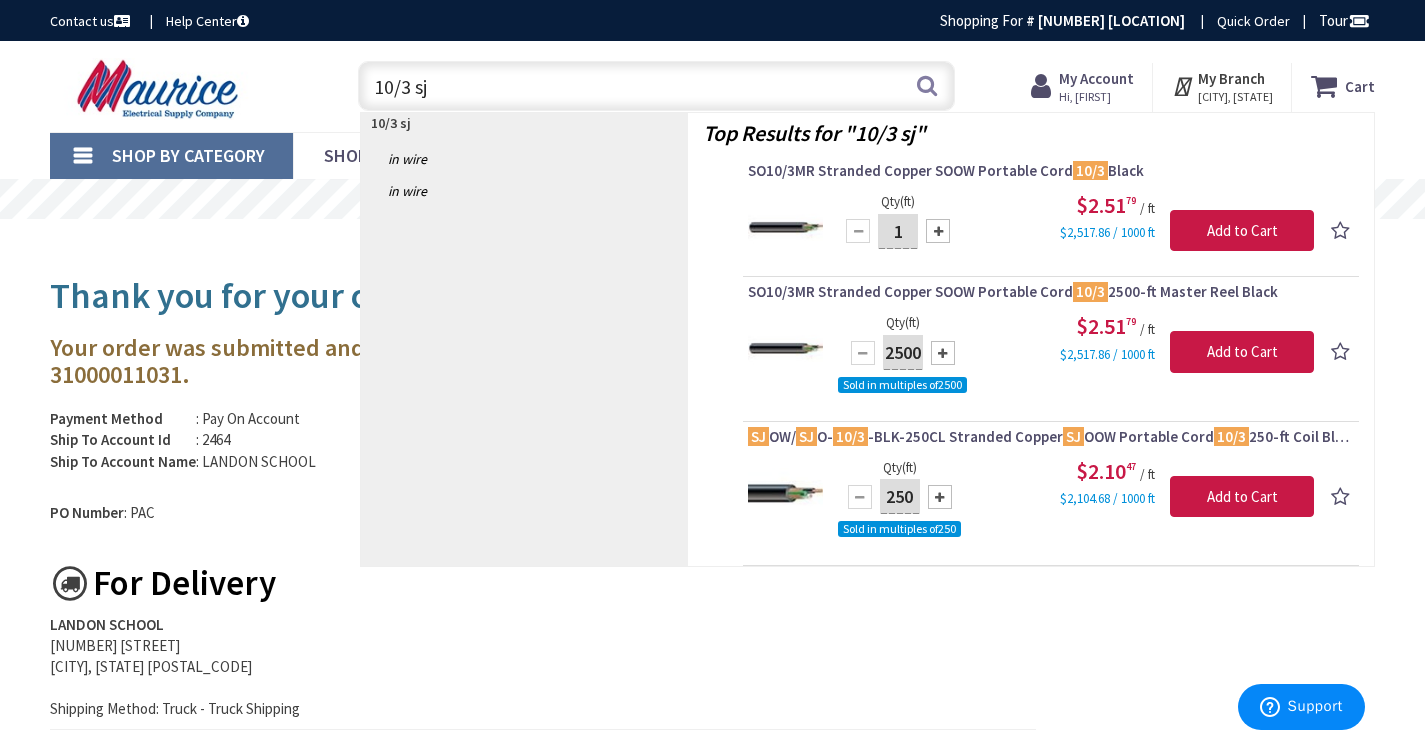 click on "SO10/3MR Stranded Copper SOOW Portable Cord  10/3  Black" at bounding box center [1051, 171] 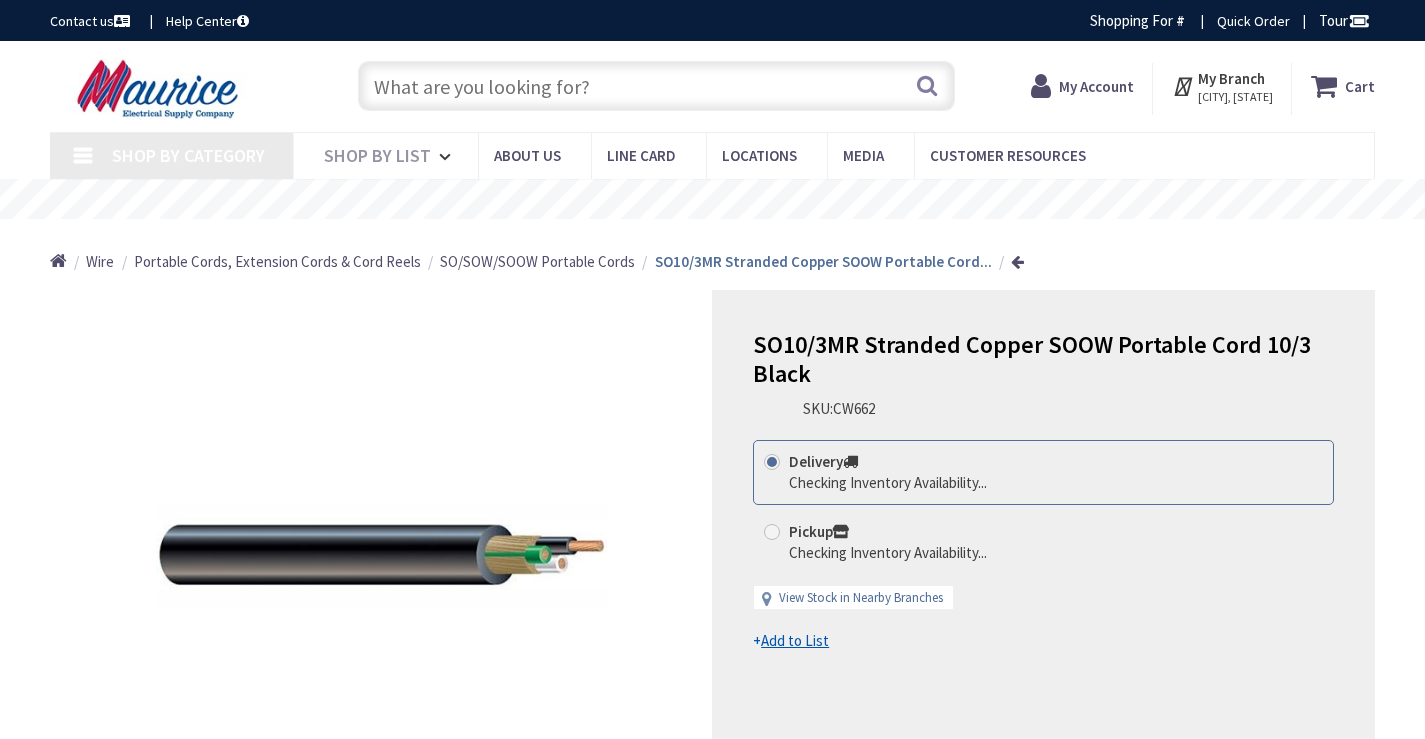 scroll, scrollTop: 0, scrollLeft: 0, axis: both 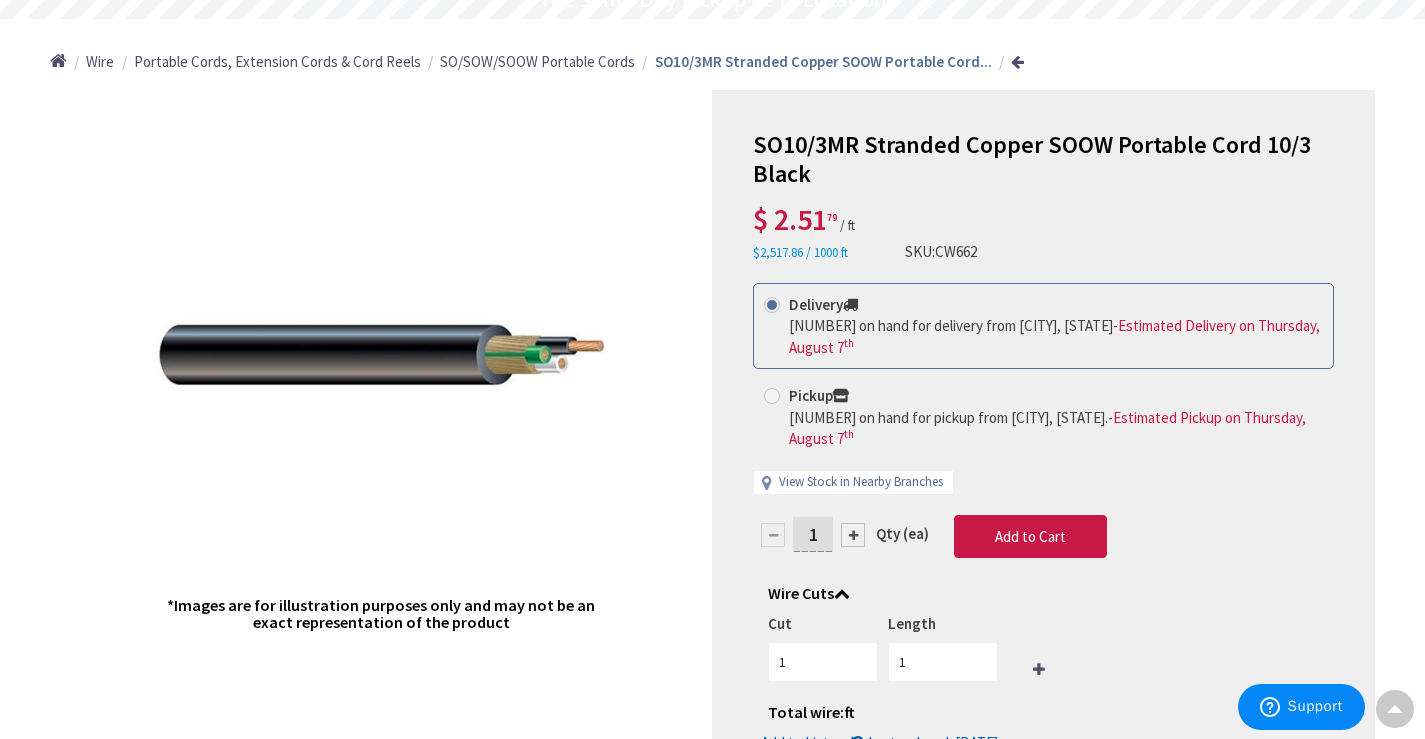 click at bounding box center [853, 535] 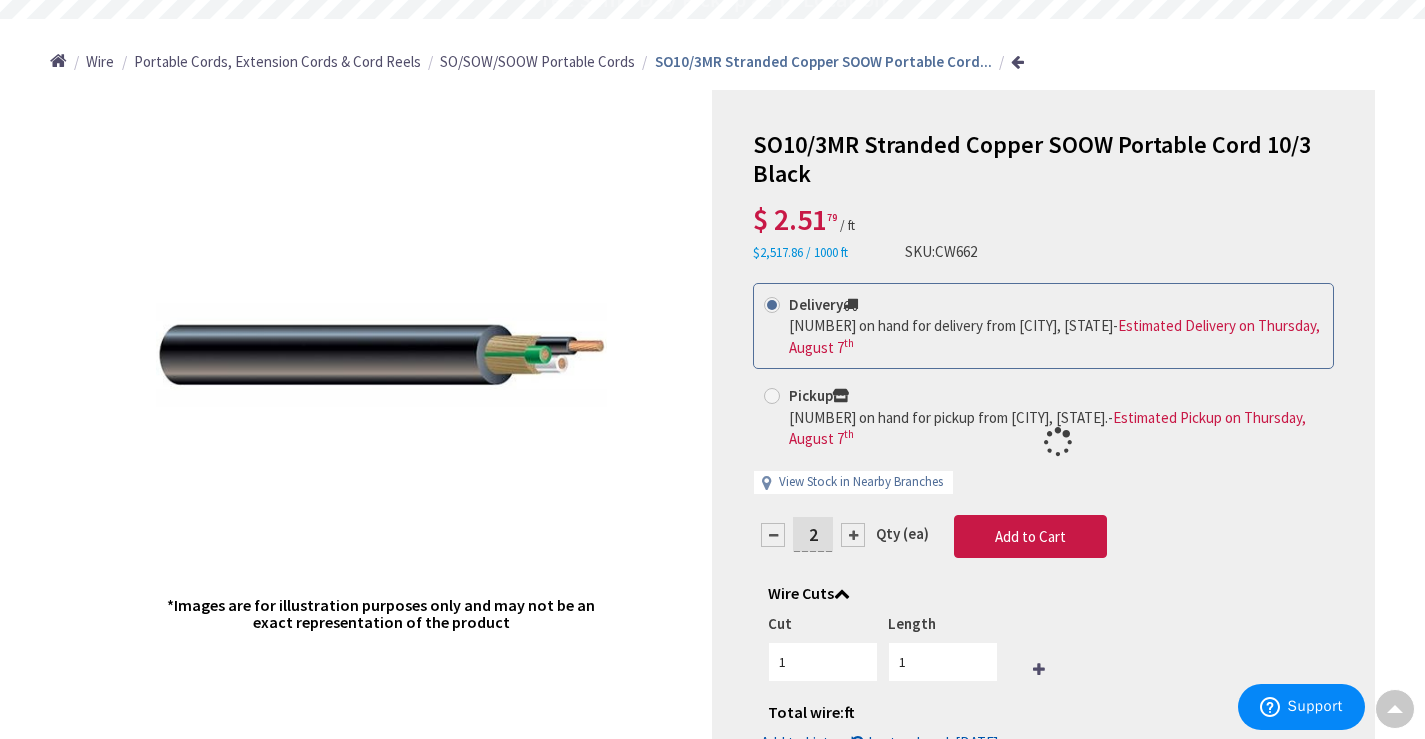 type on "2" 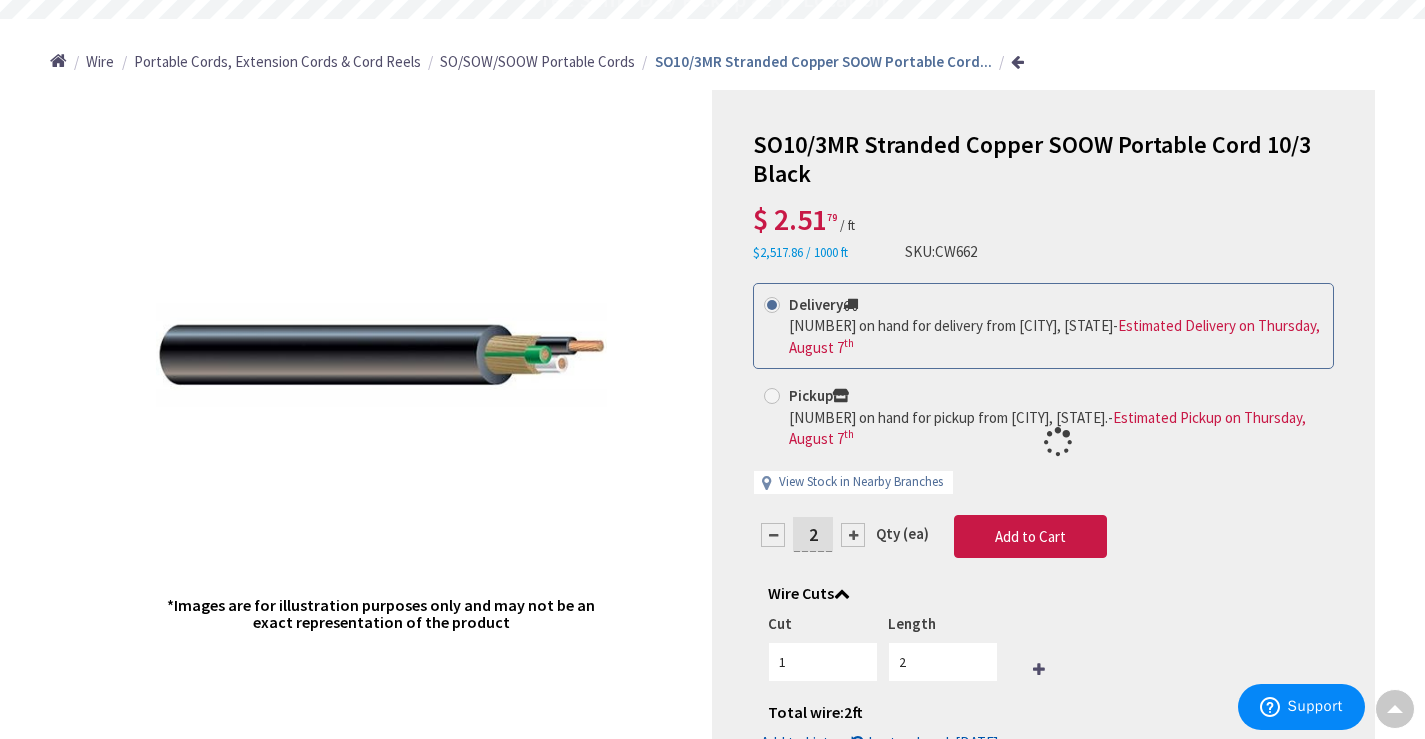 click at bounding box center [1043, 442] 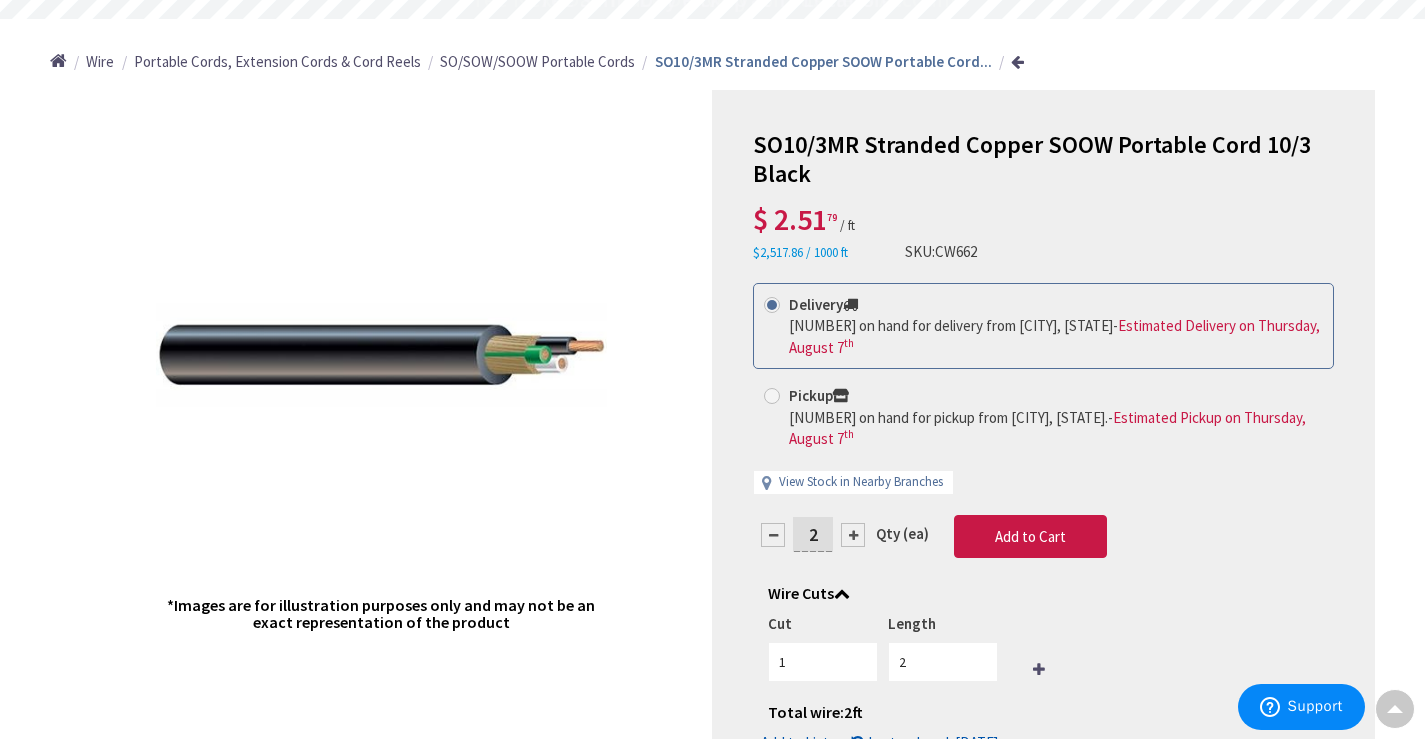 click at bounding box center (853, 535) 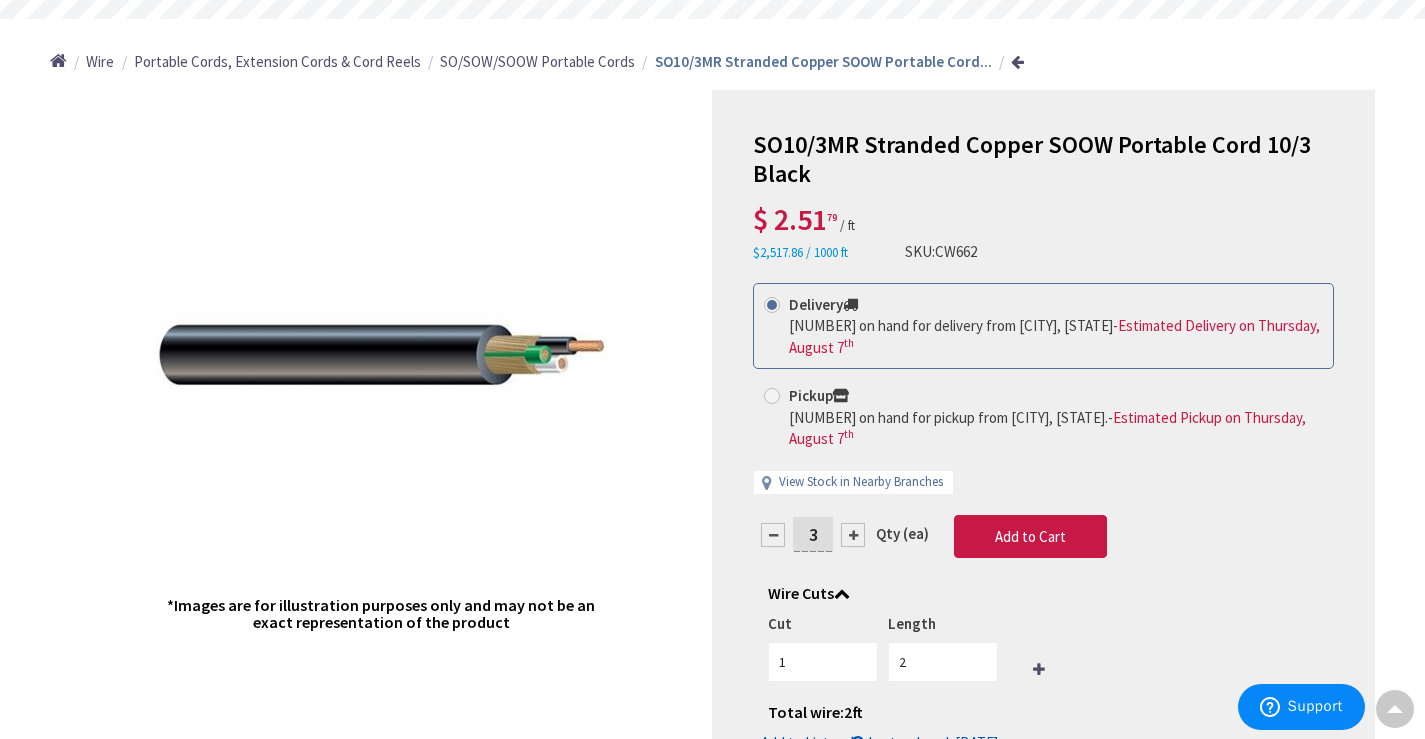 type on "3" 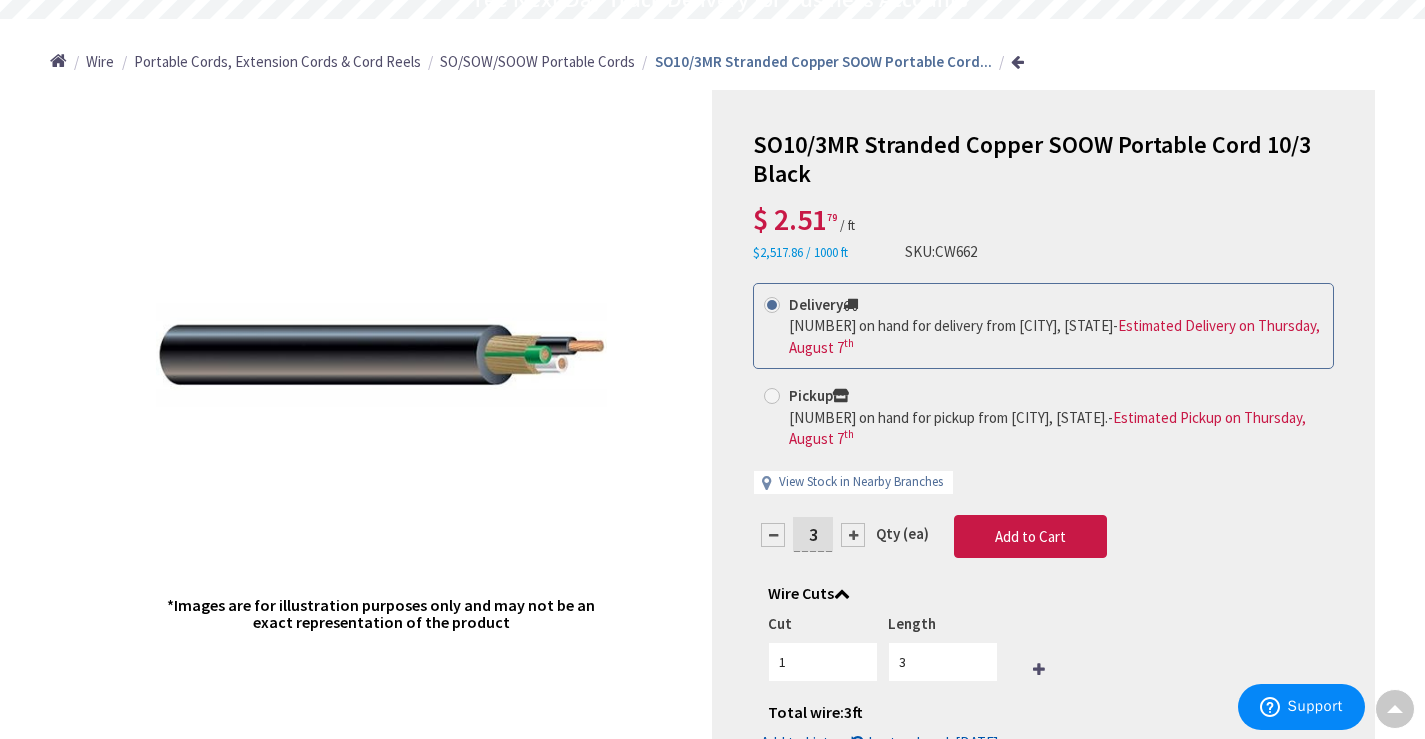 click at bounding box center (853, 535) 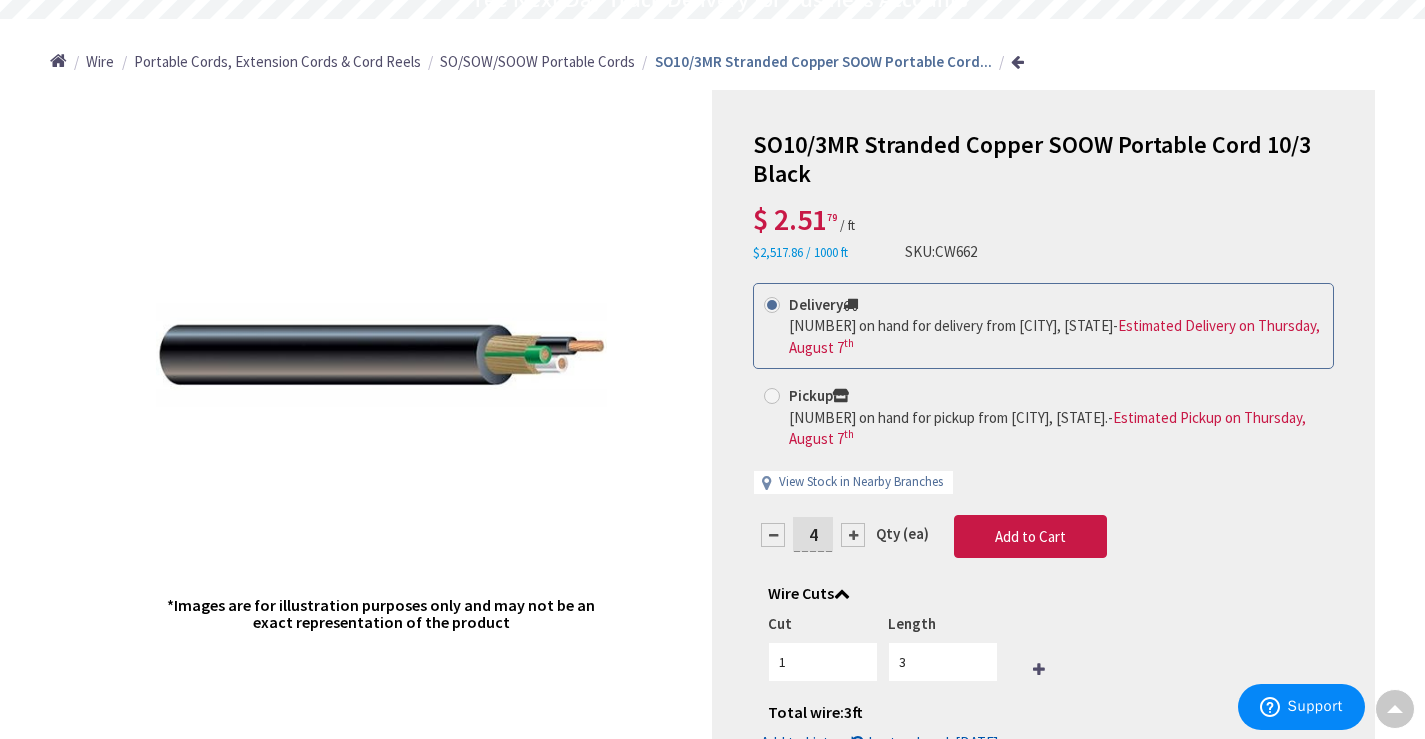 type on "4" 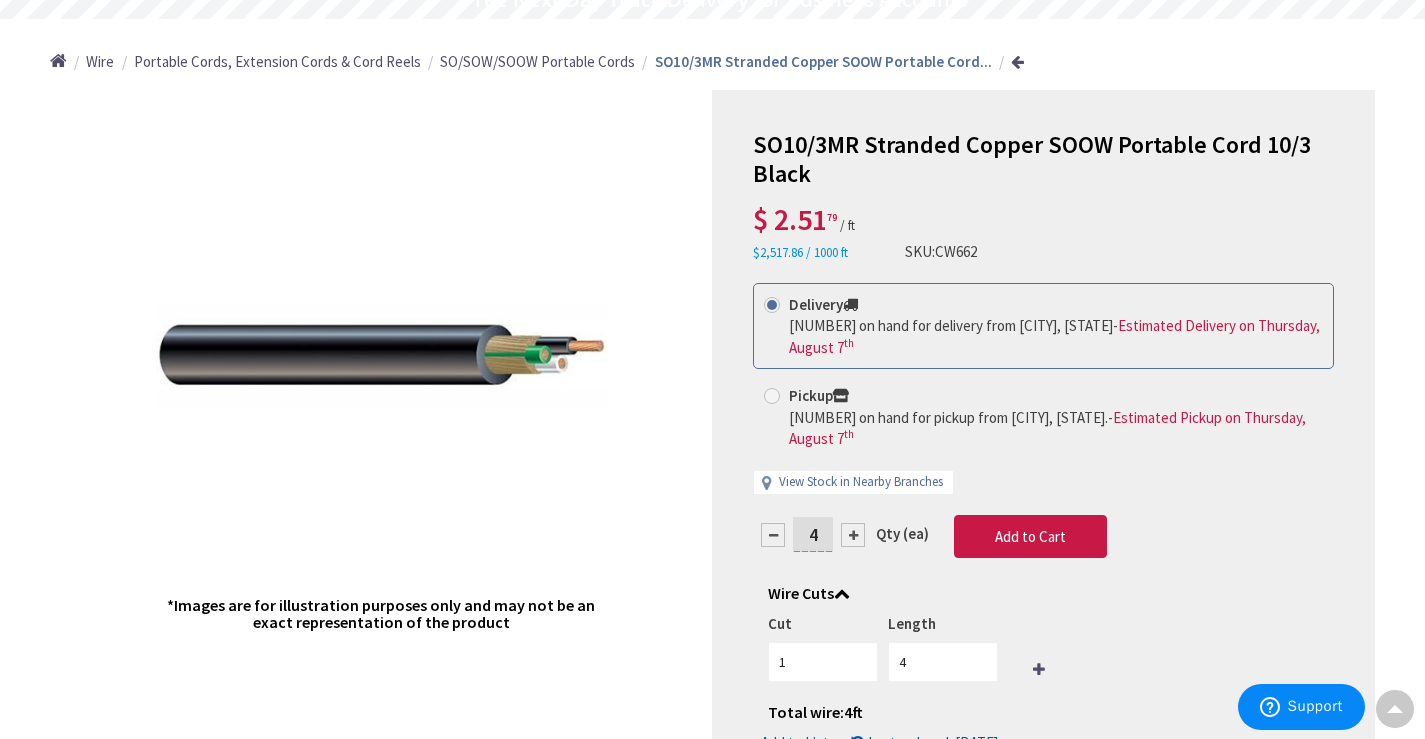 click at bounding box center (853, 535) 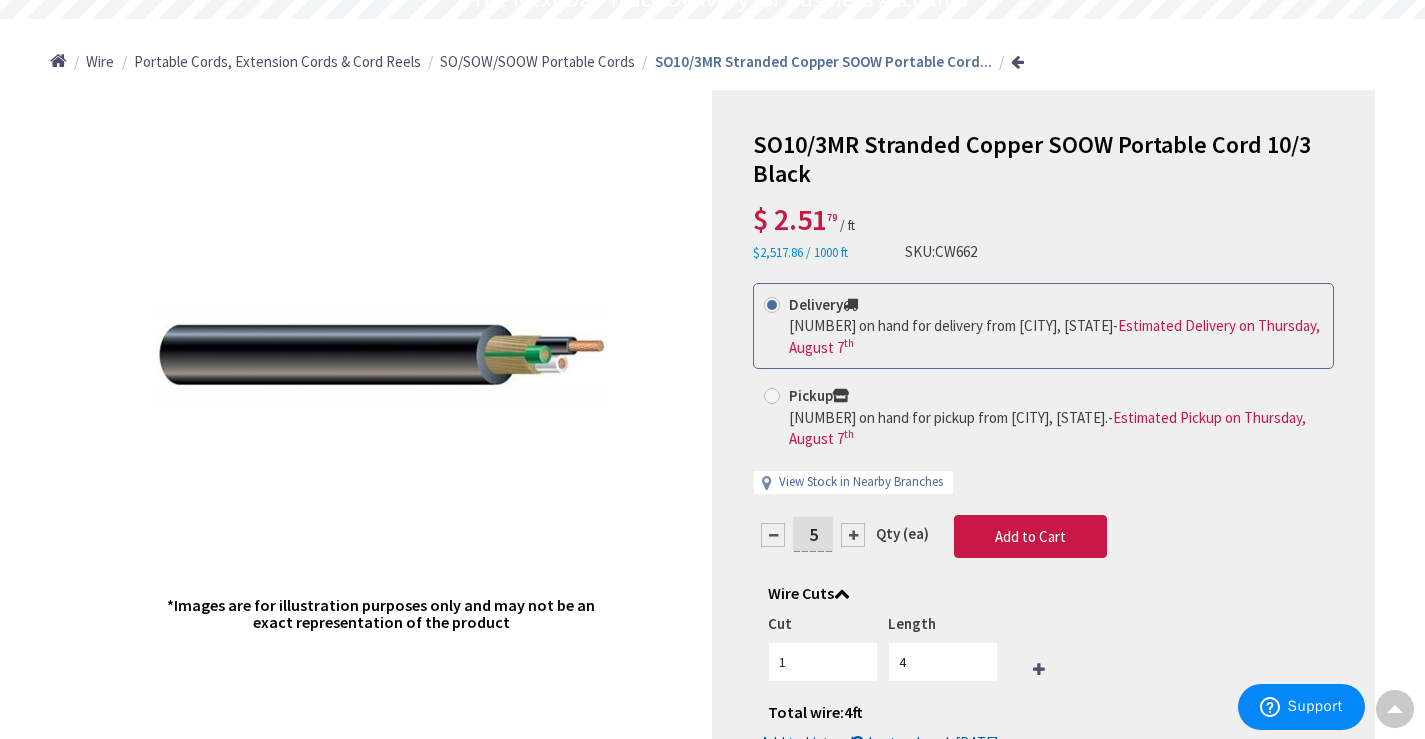 type on "5" 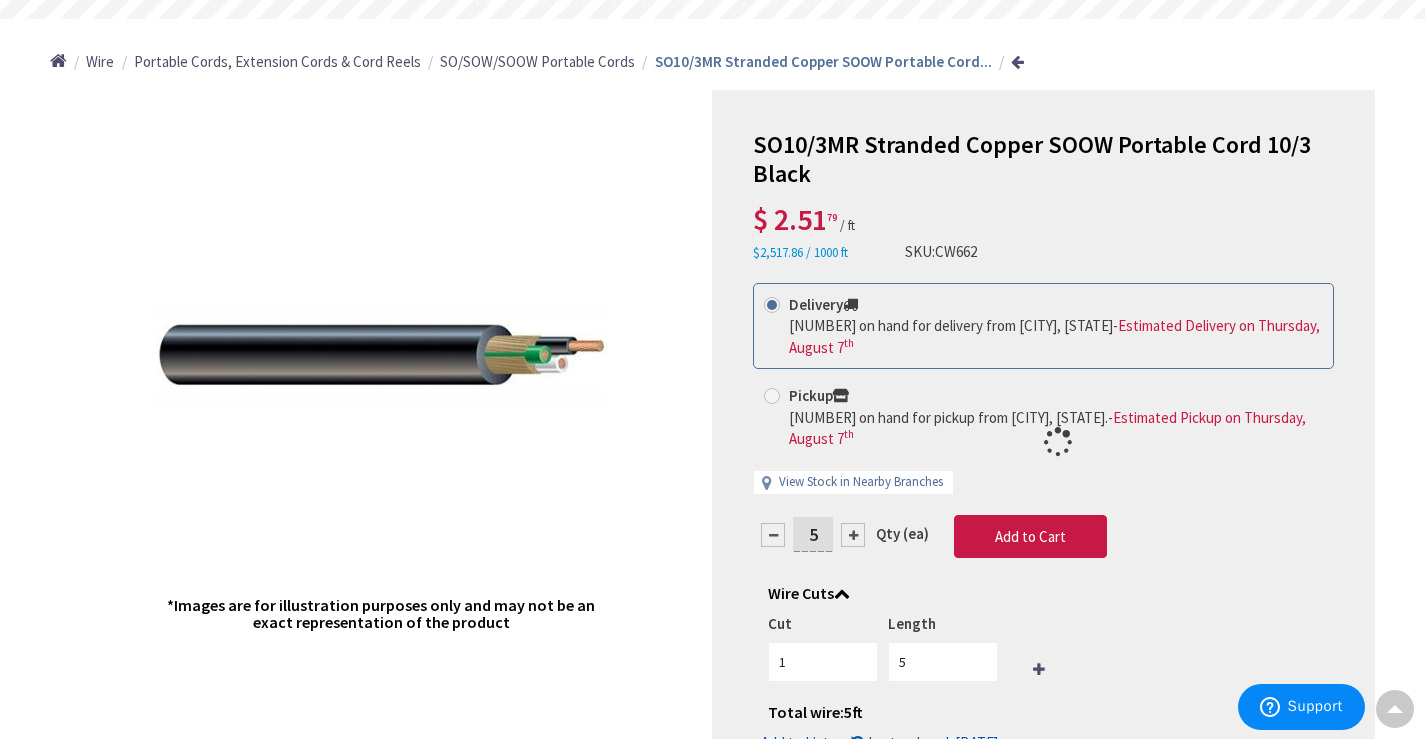 click at bounding box center [853, 535] 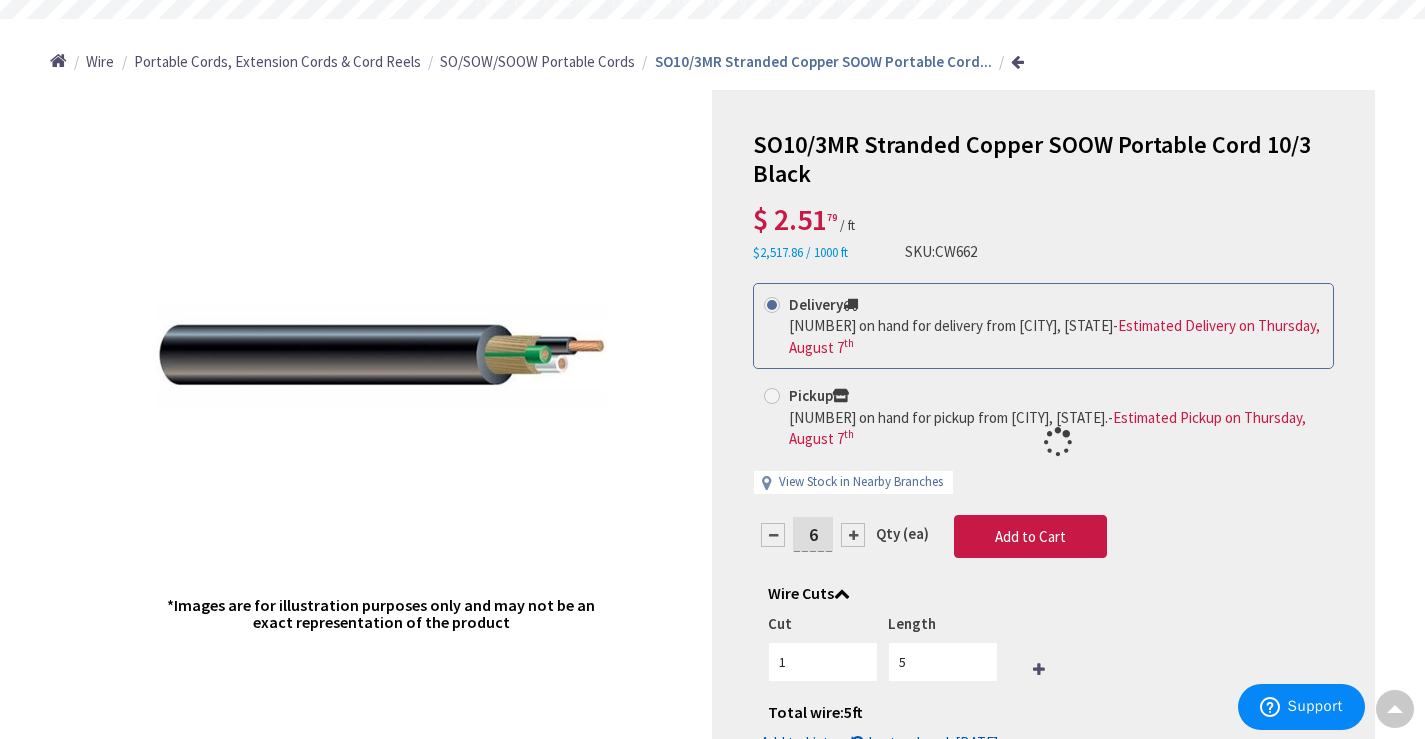 type on "6" 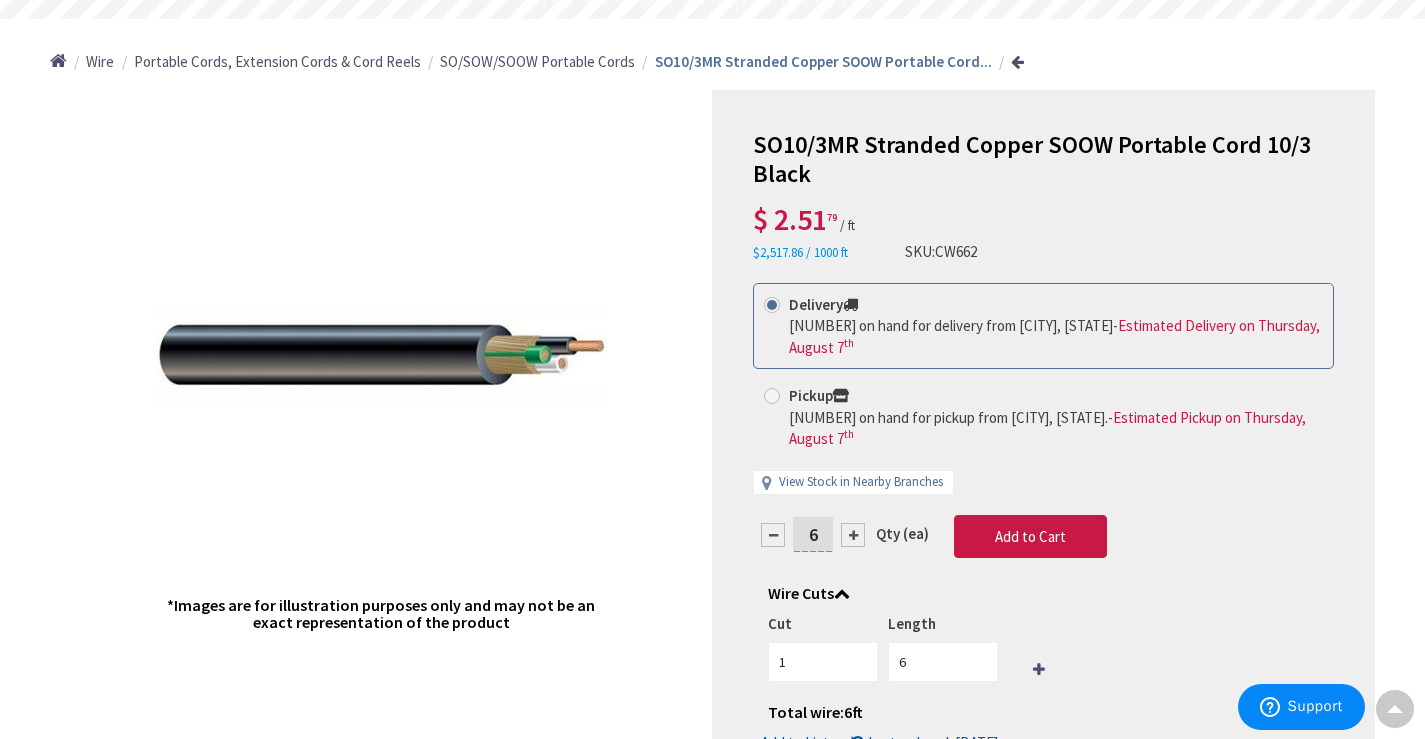 click at bounding box center (853, 535) 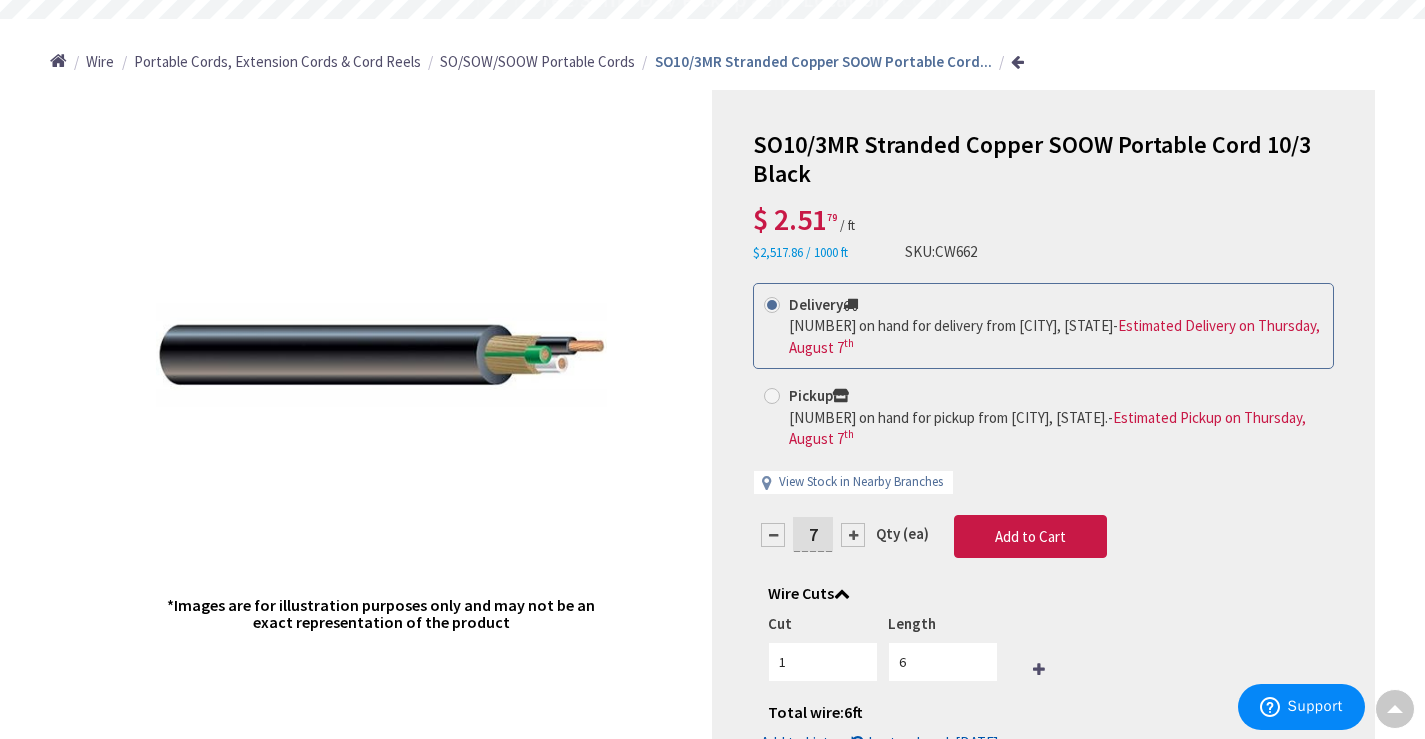 type on "7" 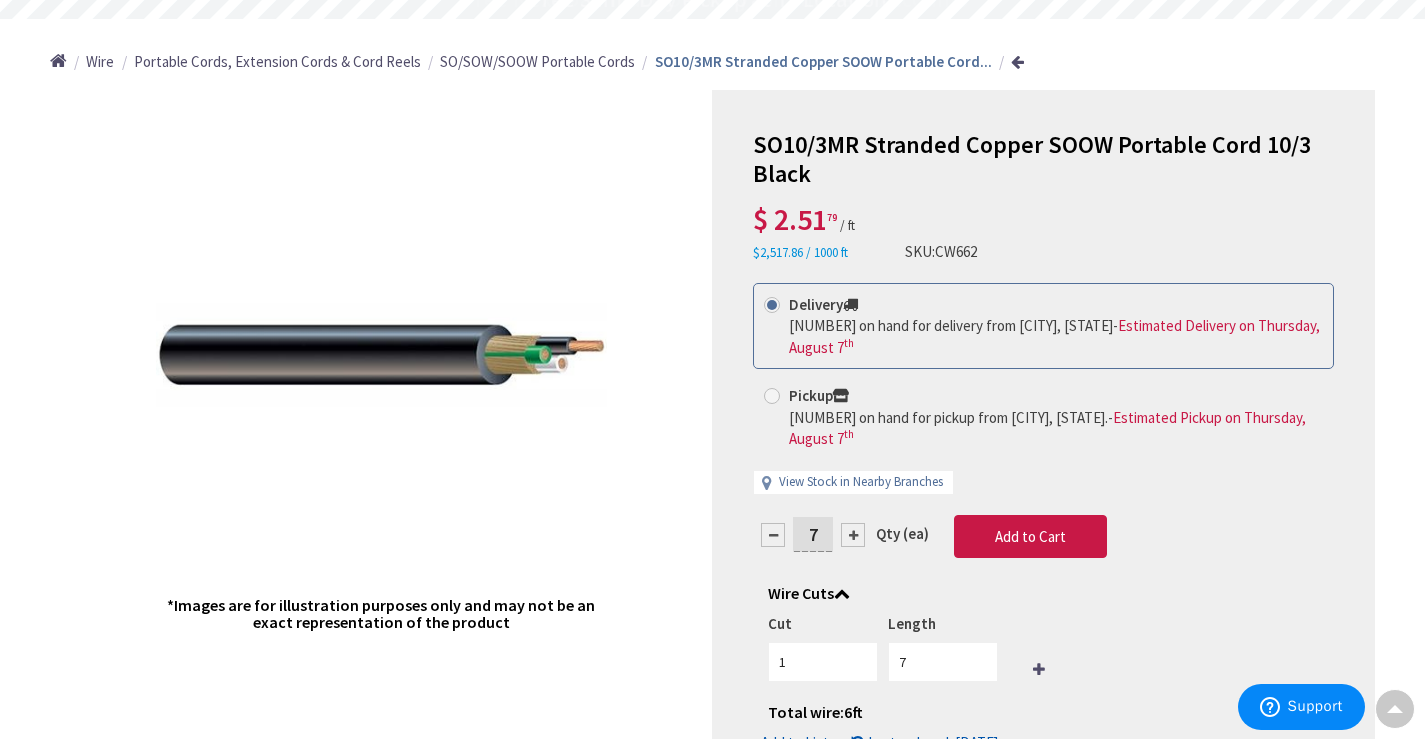 click at bounding box center [0, 0] 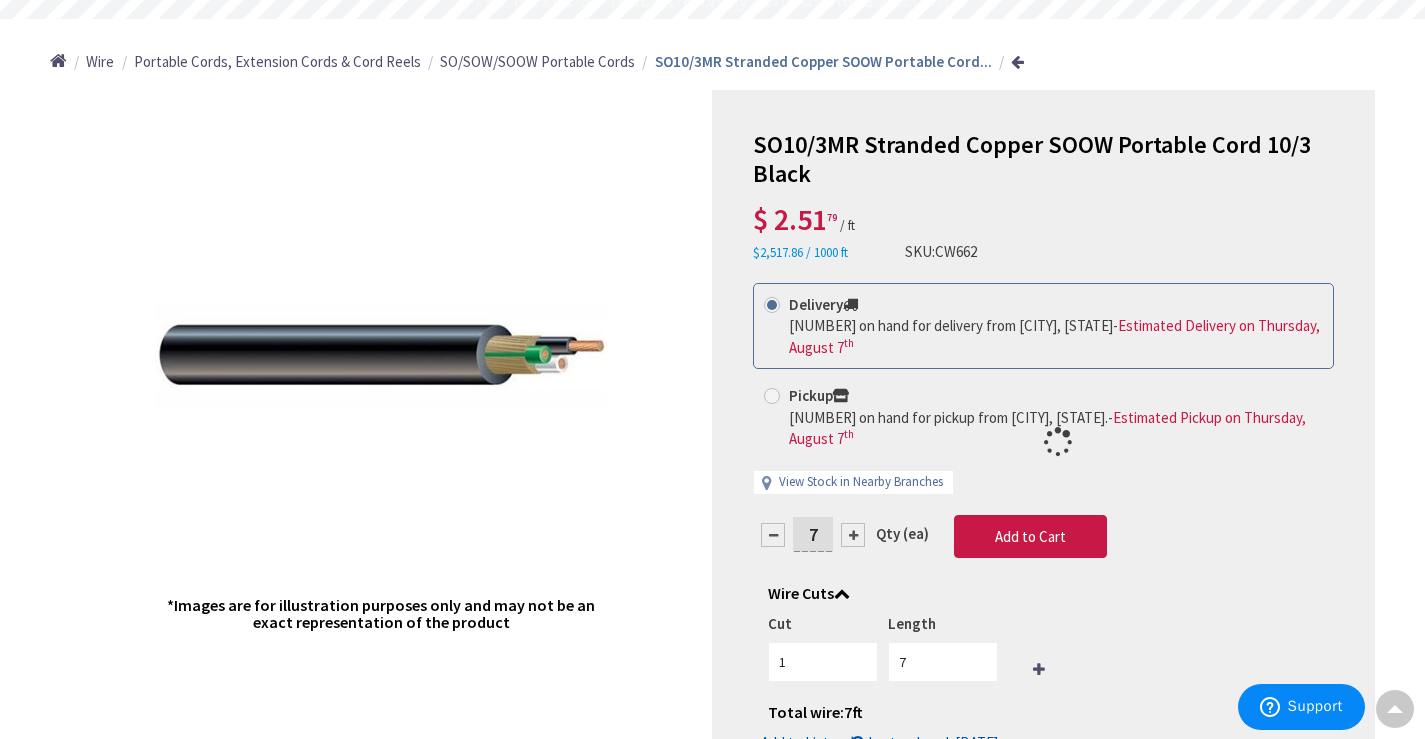 click at bounding box center (1043, 442) 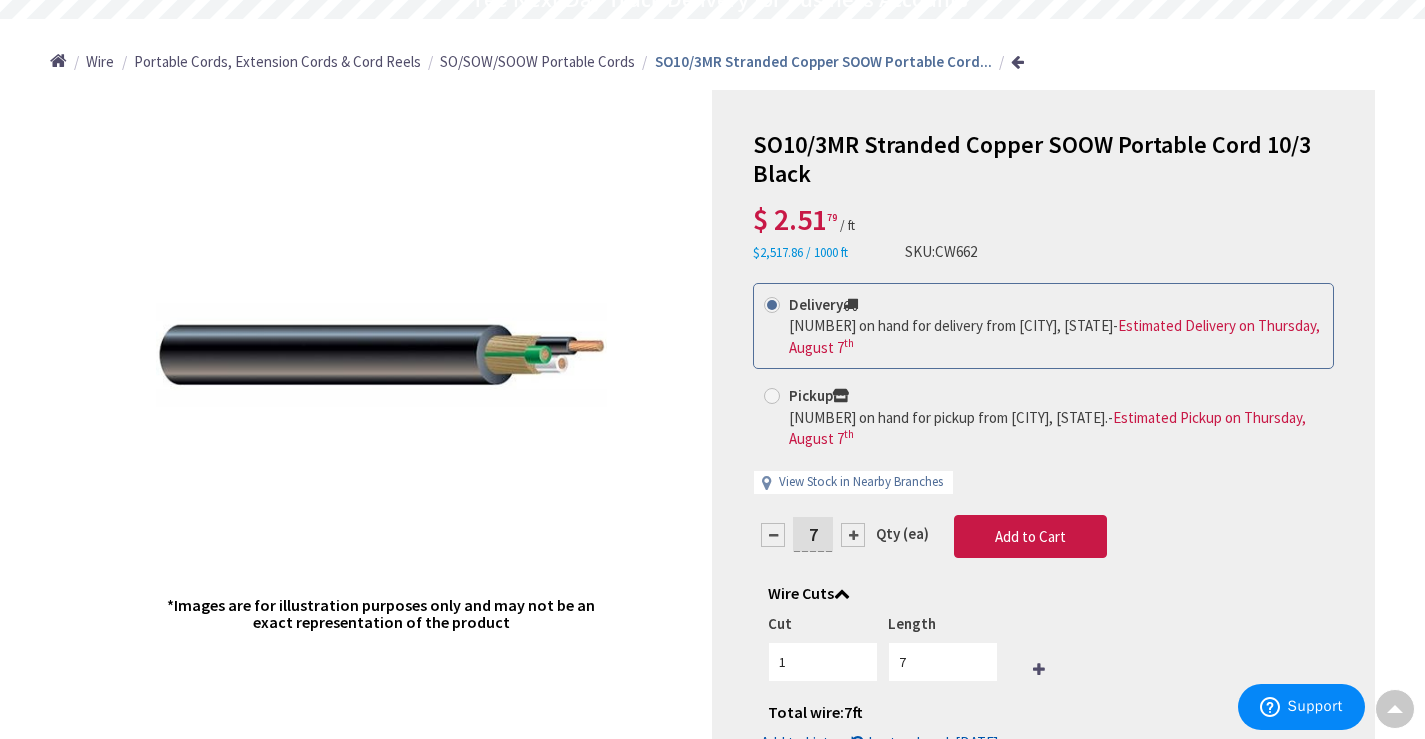click at bounding box center (853, 535) 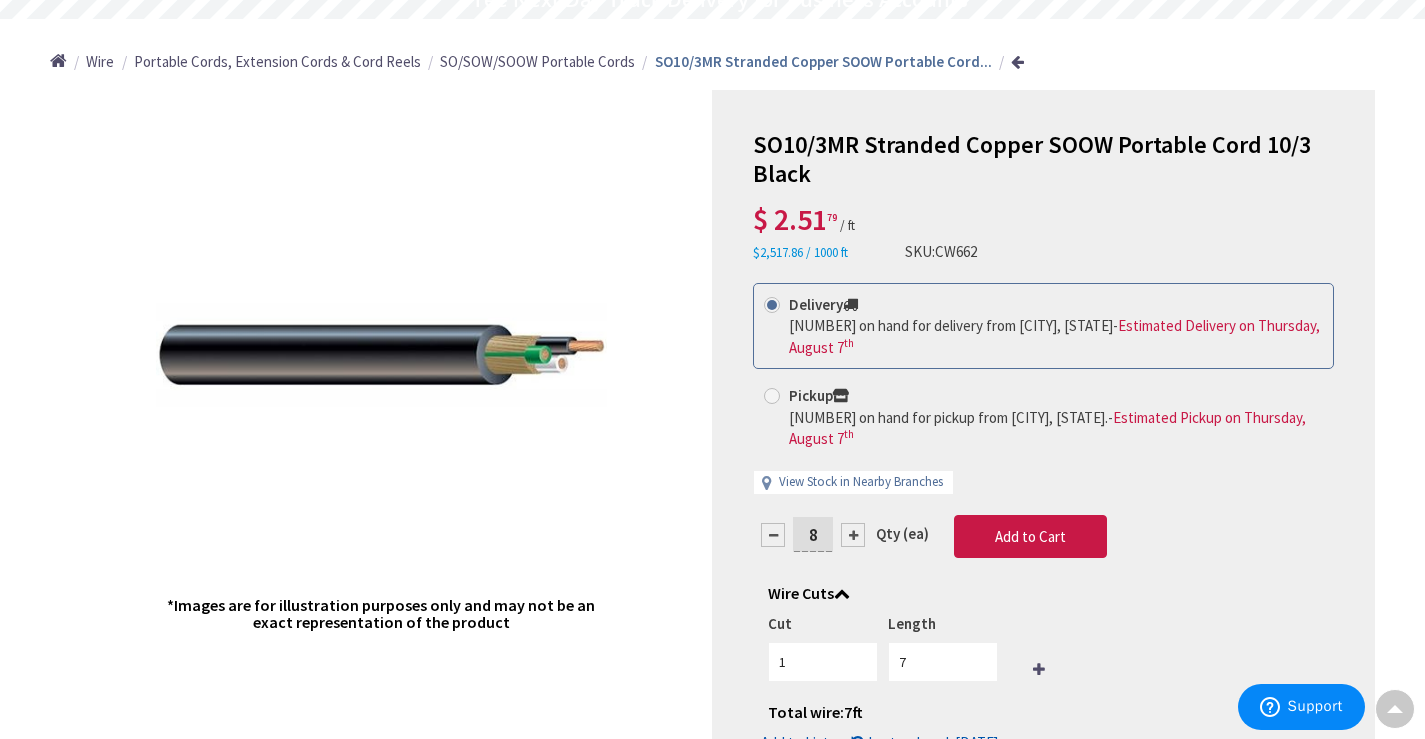 type on "8" 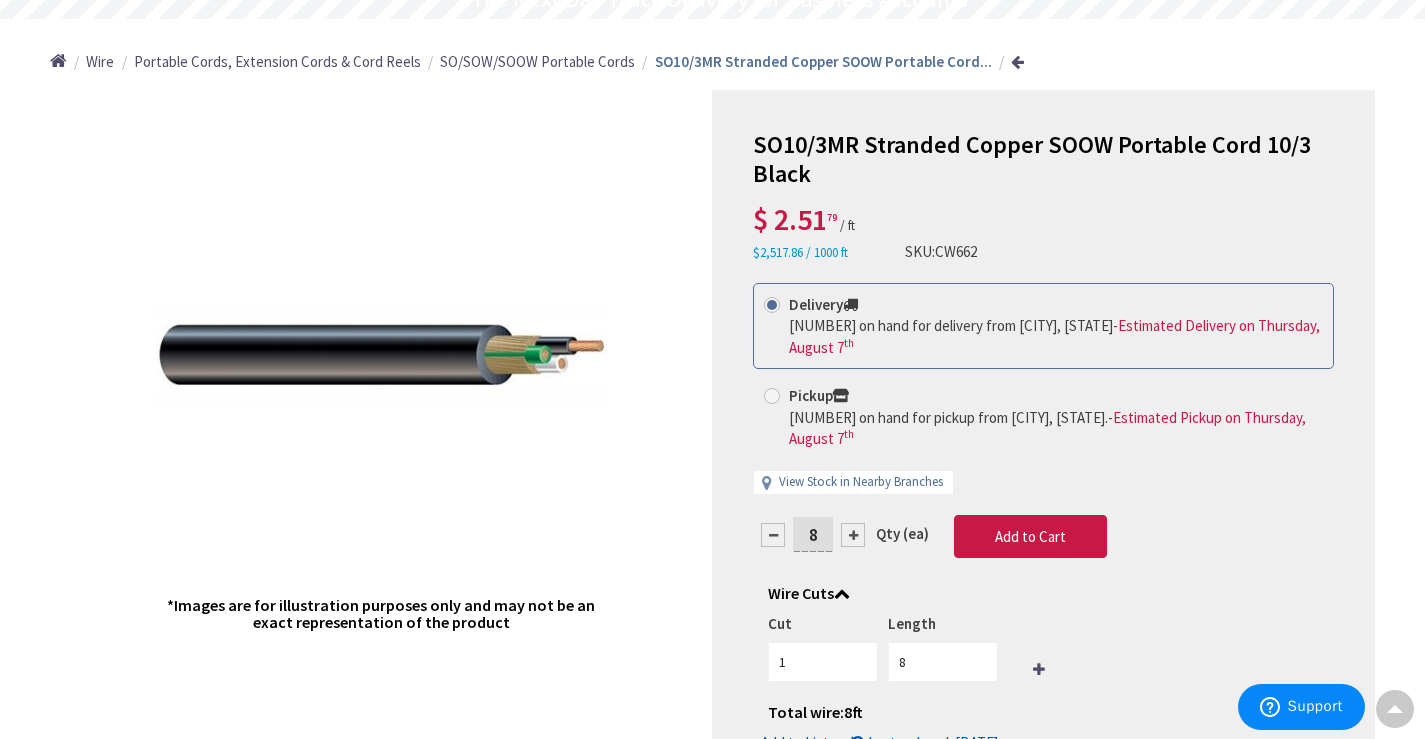 click at bounding box center (853, 535) 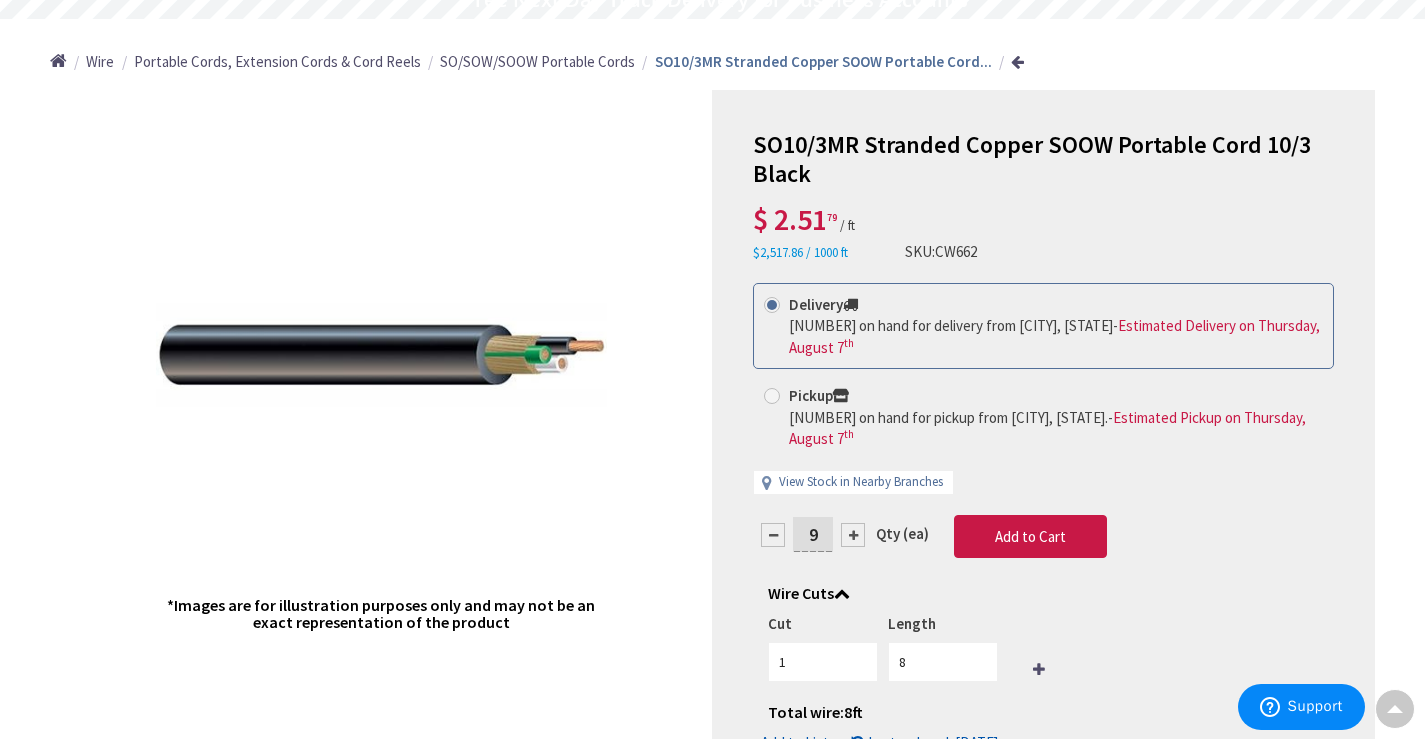 type on "9" 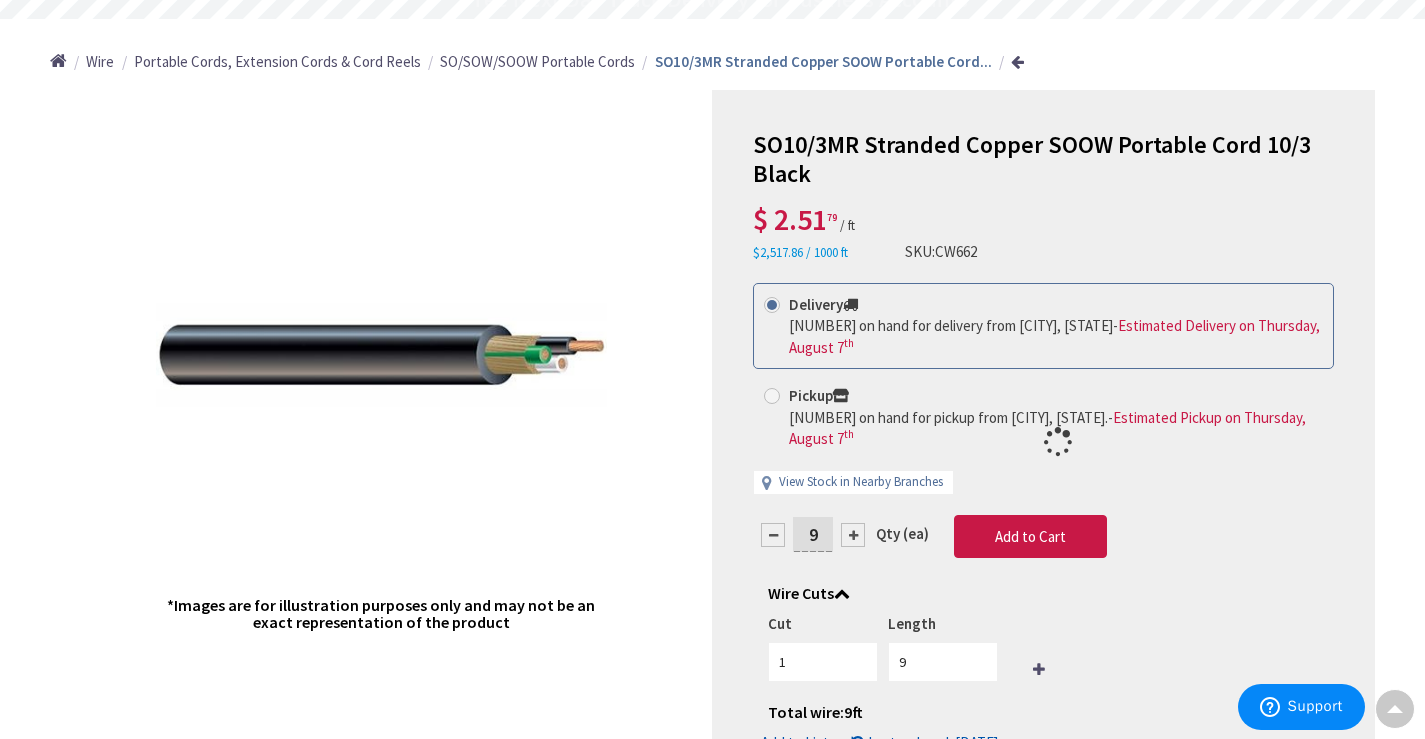 click at bounding box center (1043, 442) 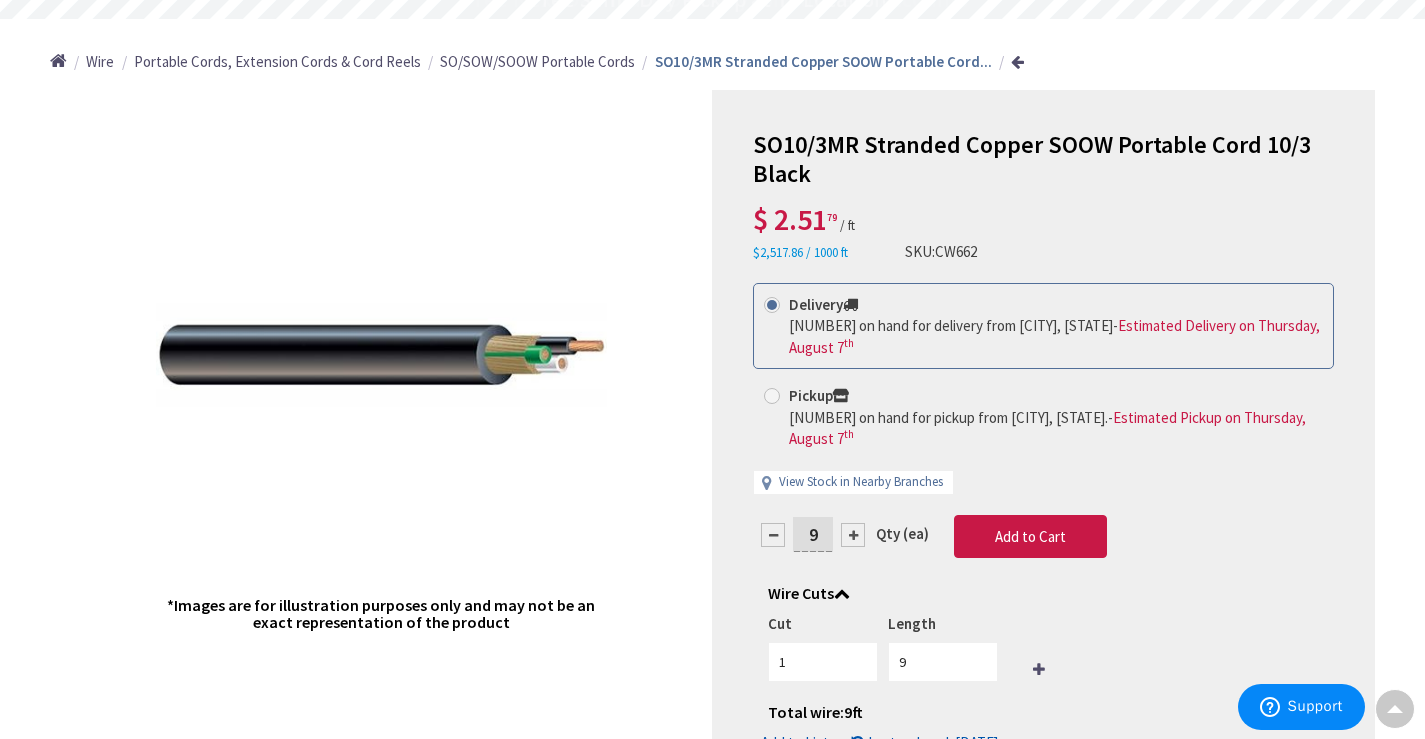 click at bounding box center [853, 535] 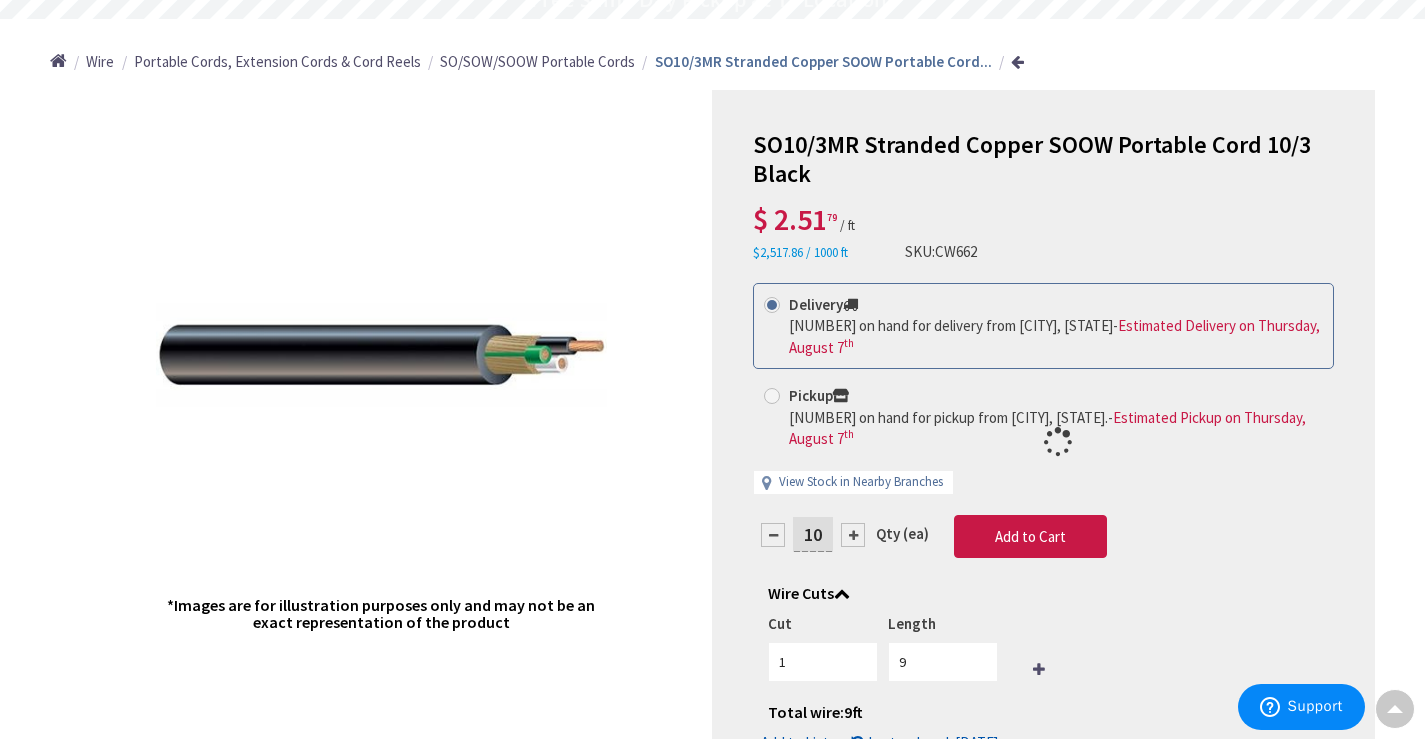 type on "10" 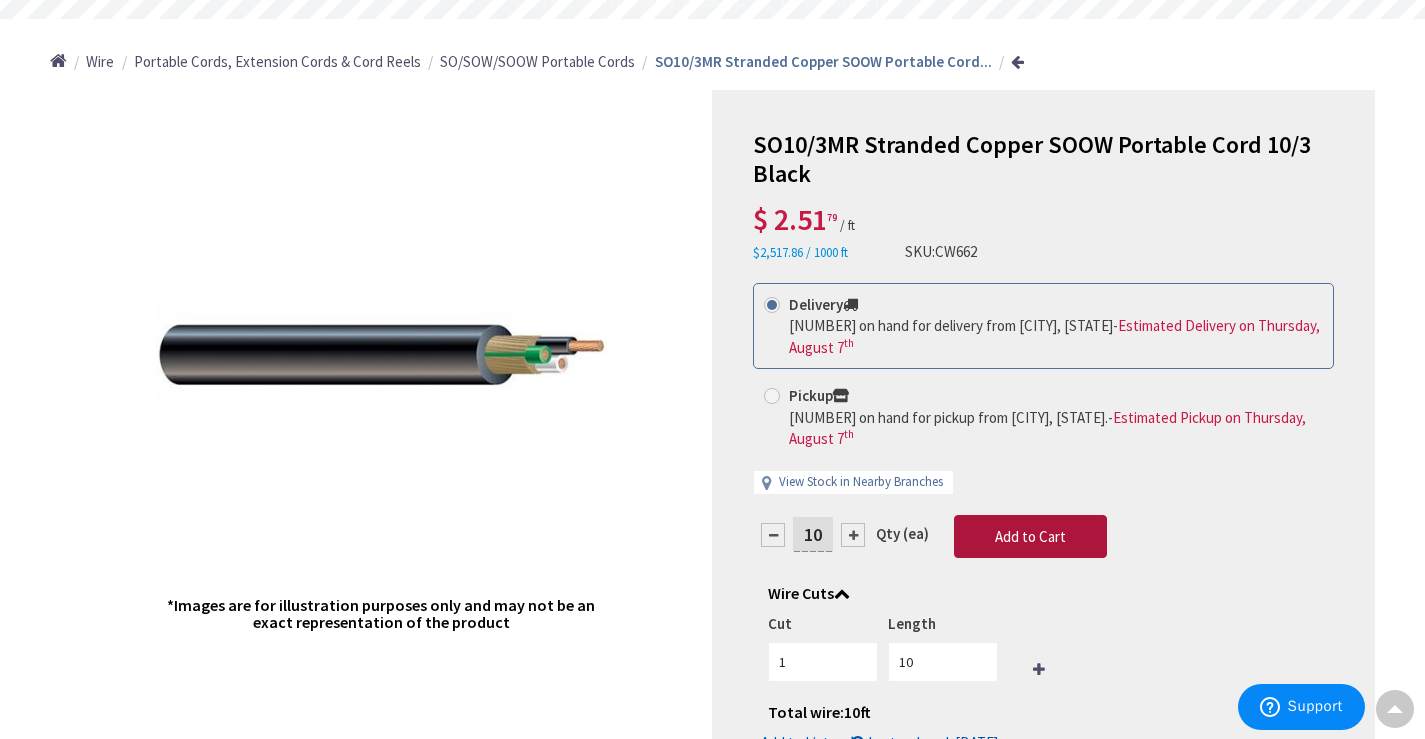 click on "Add to Cart" at bounding box center [1030, 536] 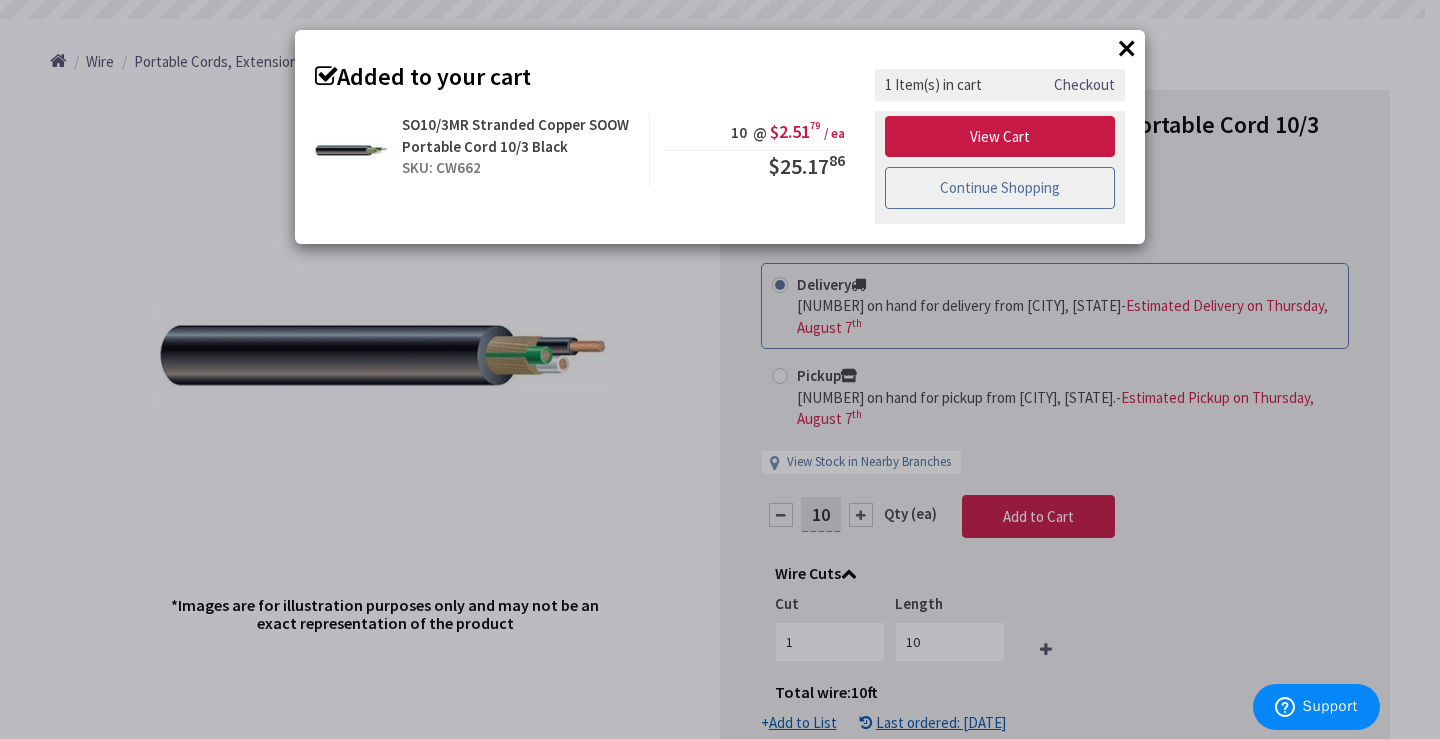 click on "Continue Shopping" at bounding box center [1000, 188] 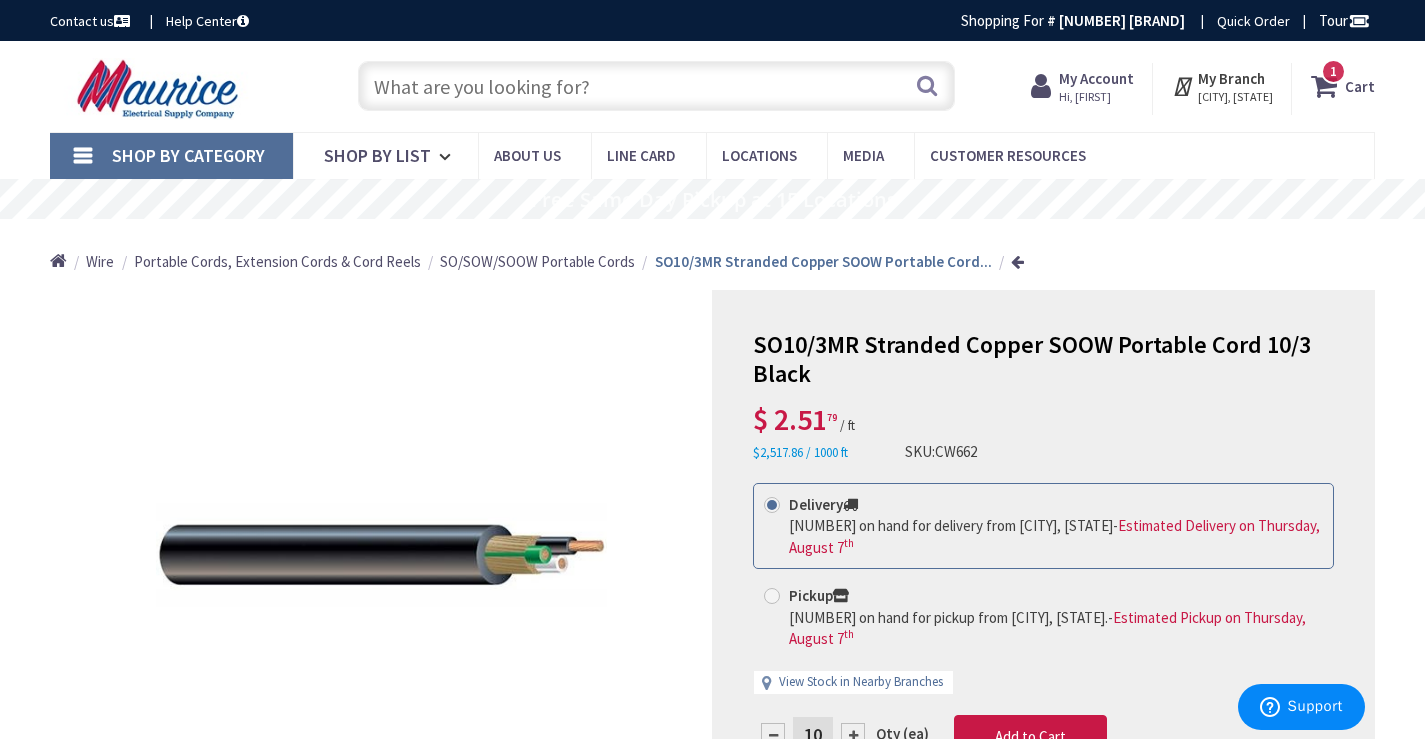 scroll, scrollTop: 0, scrollLeft: 0, axis: both 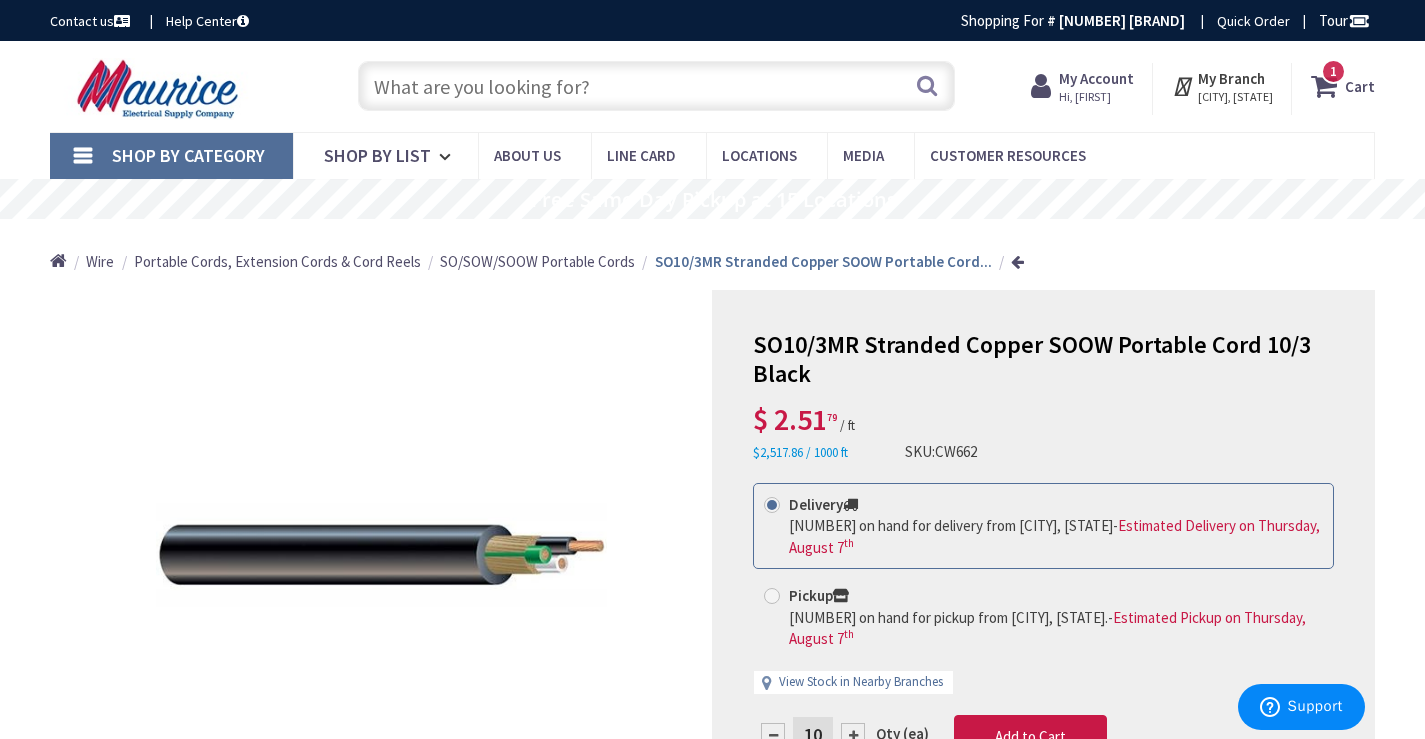 click at bounding box center [656, 86] 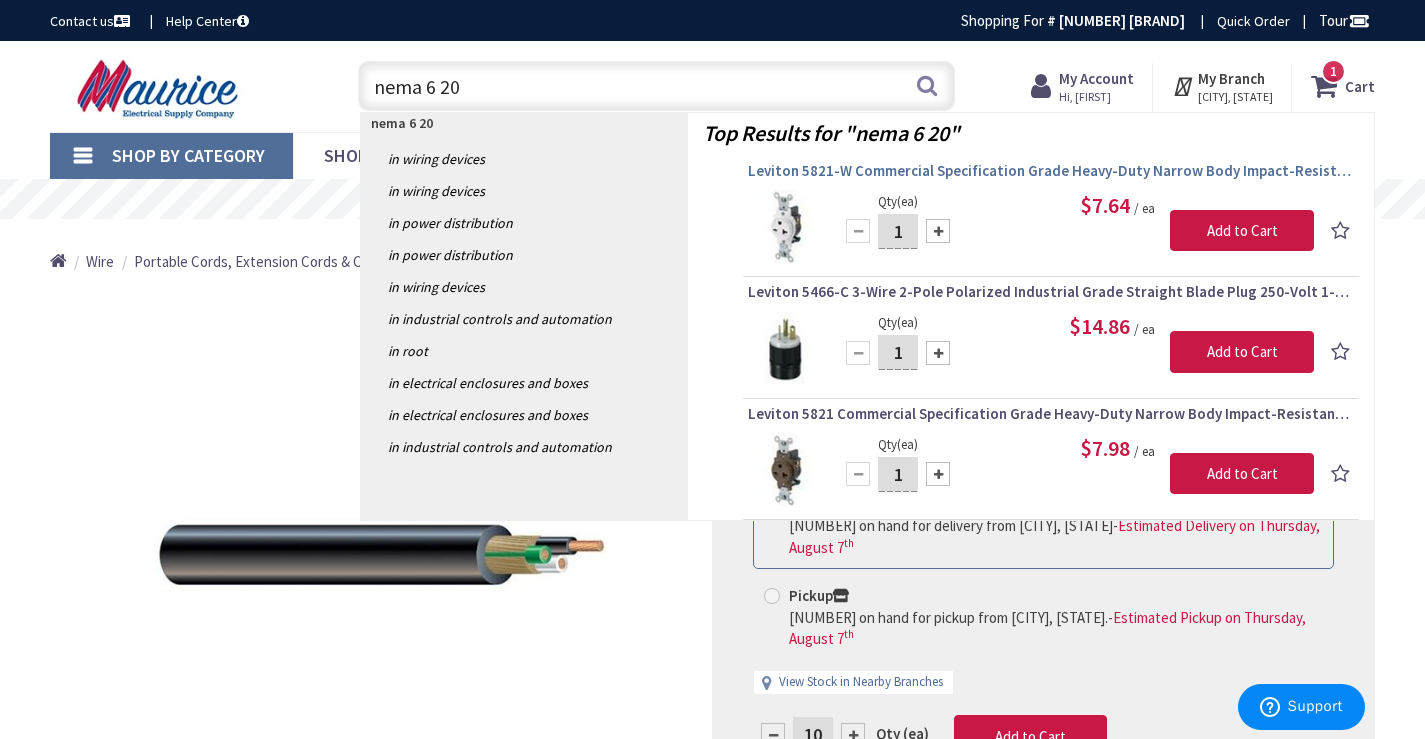 type on "nema 6 20" 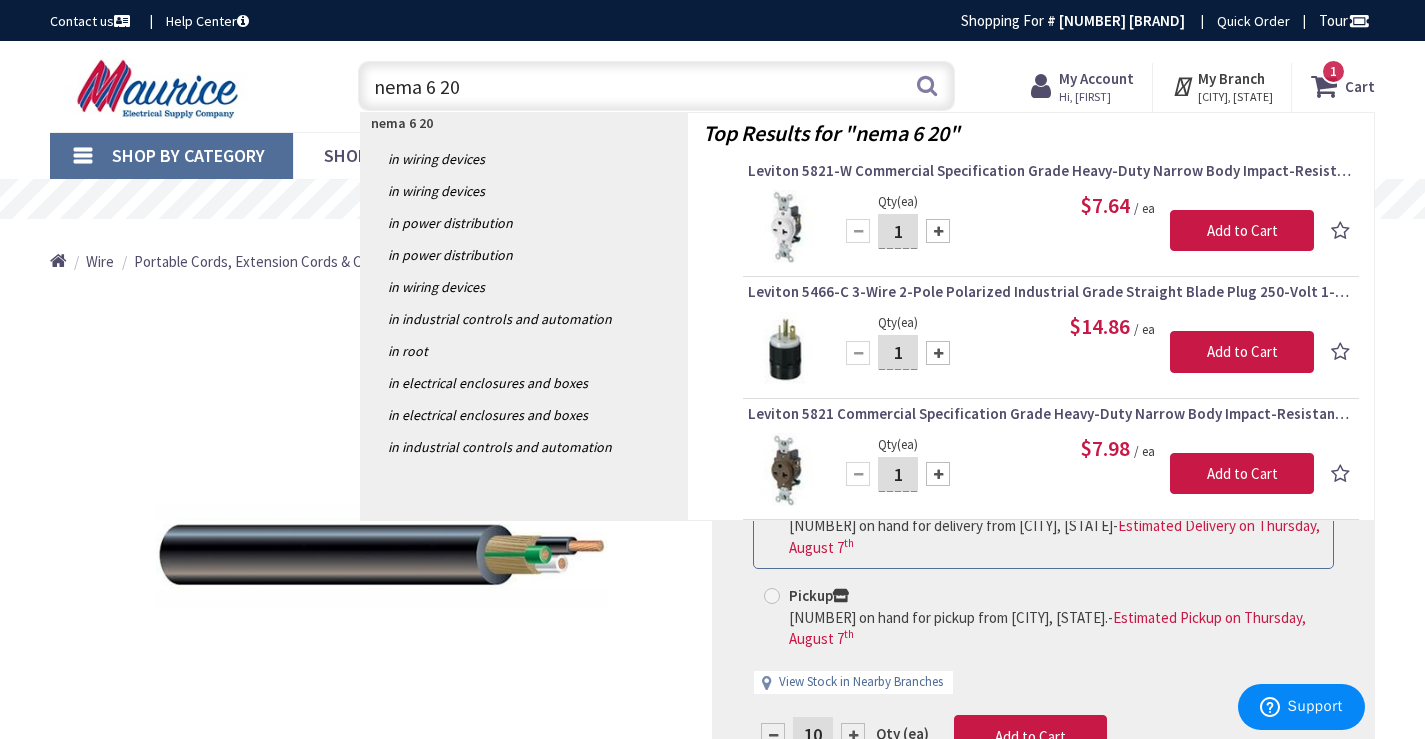 click on "Leviton 5821-W Commercial Specification Grade Heavy-Duty Narrow Body Impact-Resistant Straight Blade Single Receptacle  20 -Amp 250-Volt  NEMA 6 -20R White" at bounding box center (1051, 171) 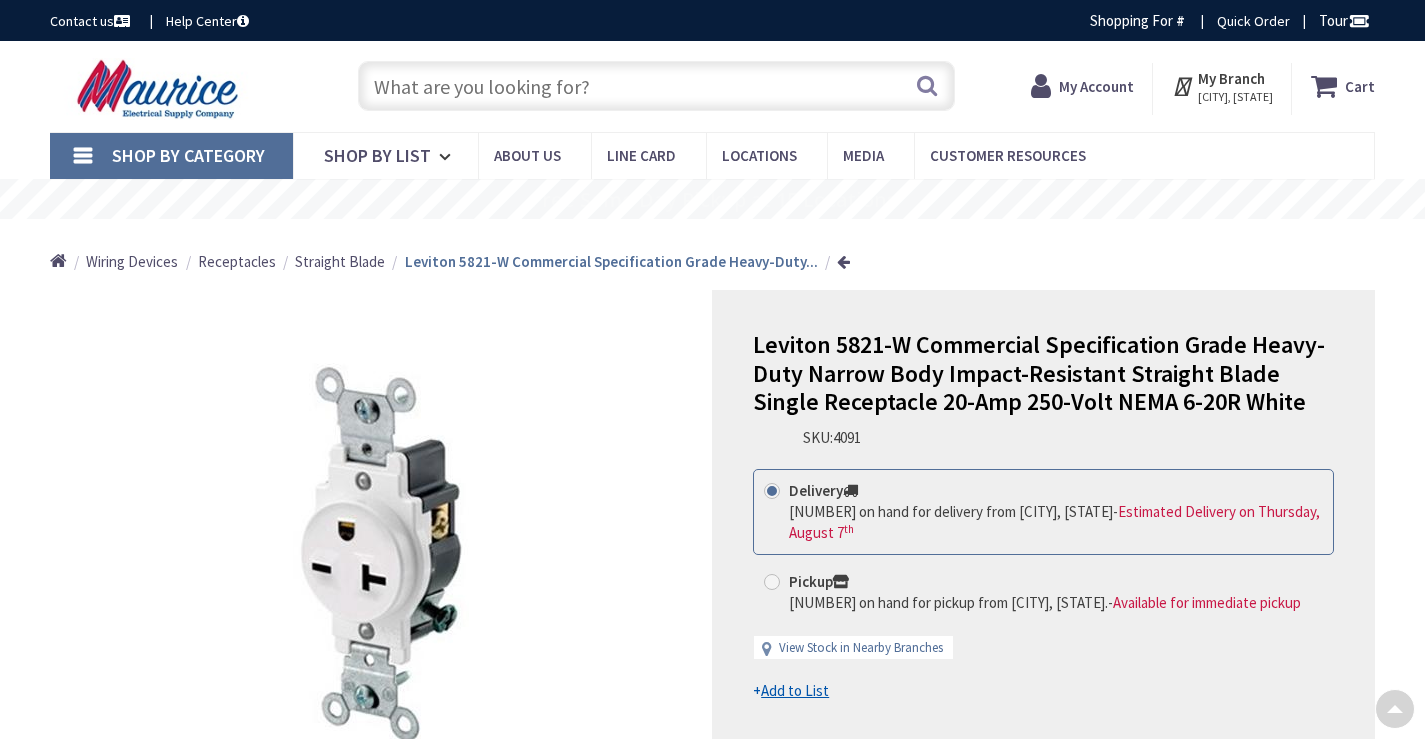 scroll, scrollTop: 0, scrollLeft: 0, axis: both 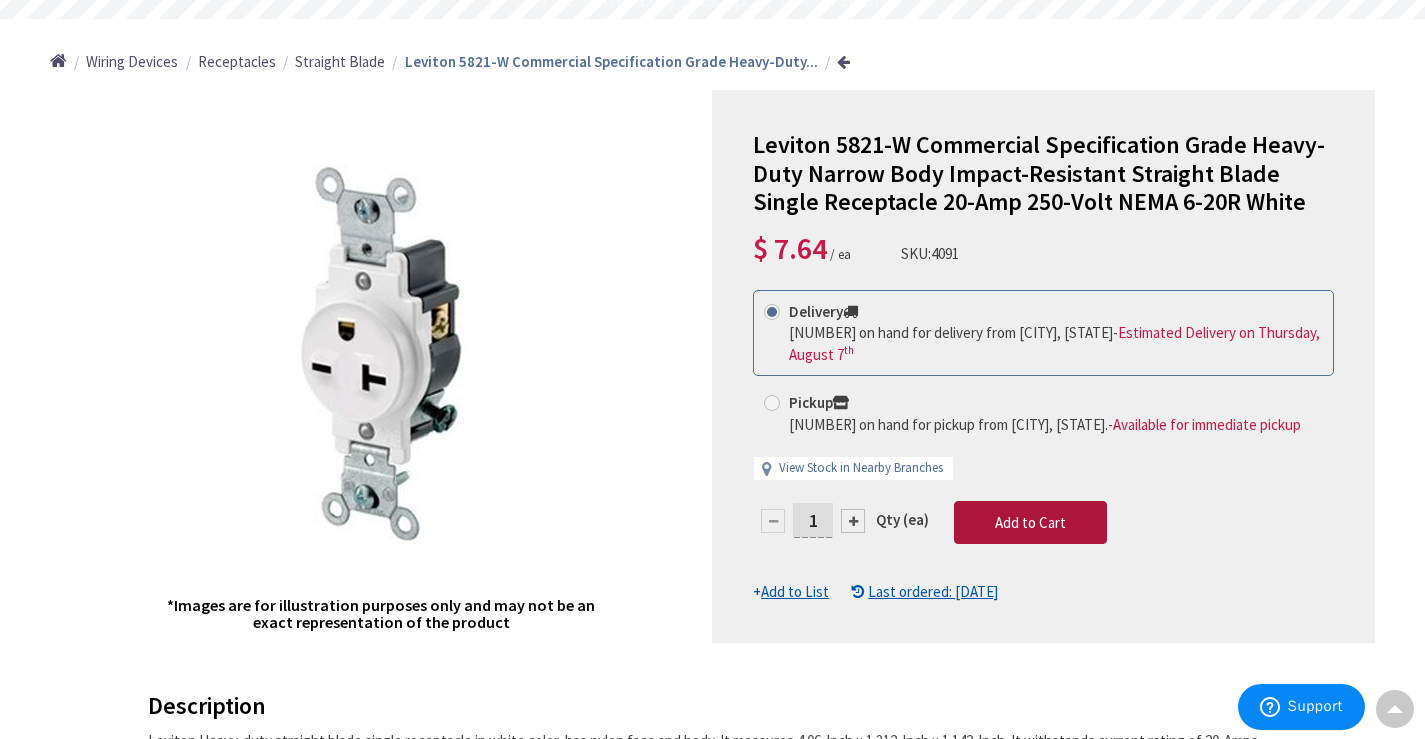 click on "Add to Cart" at bounding box center (1030, 522) 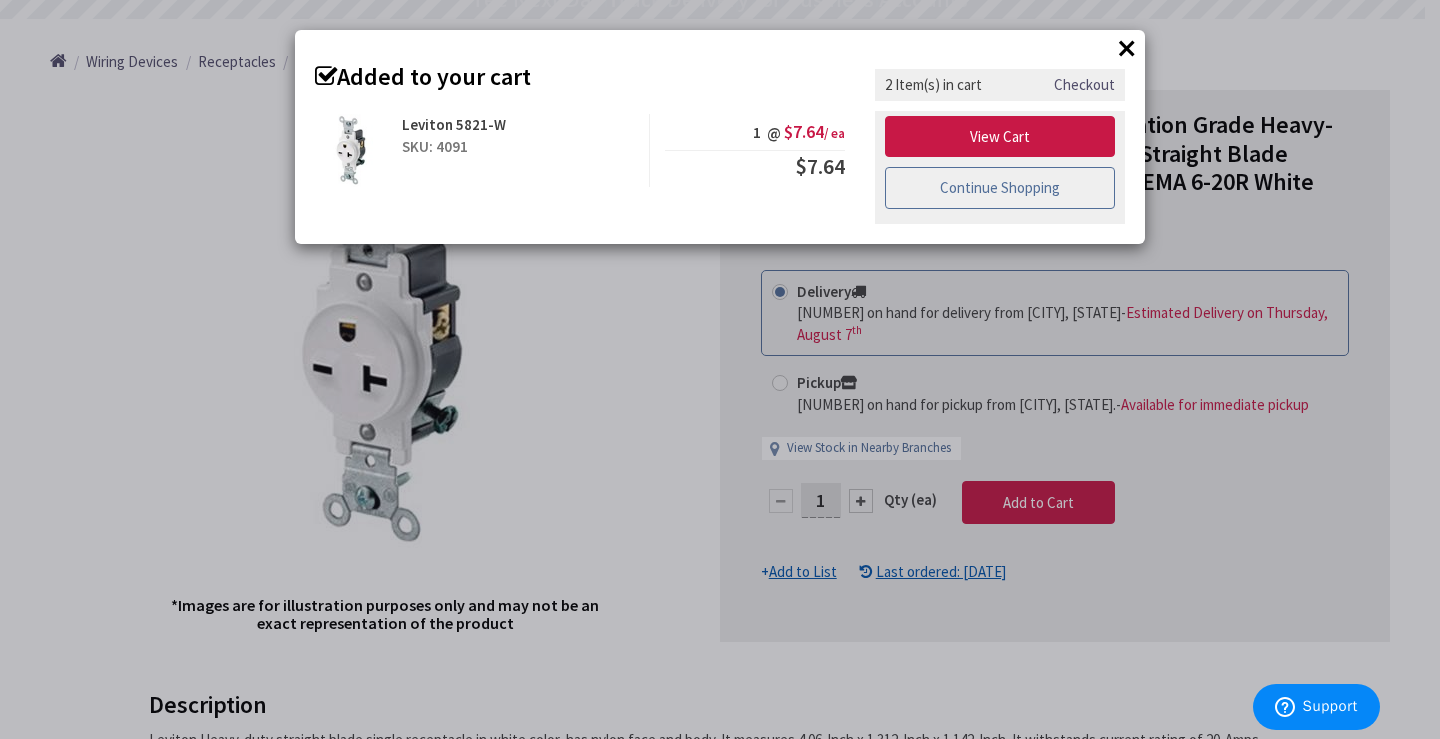 click on "Continue Shopping" at bounding box center (1000, 188) 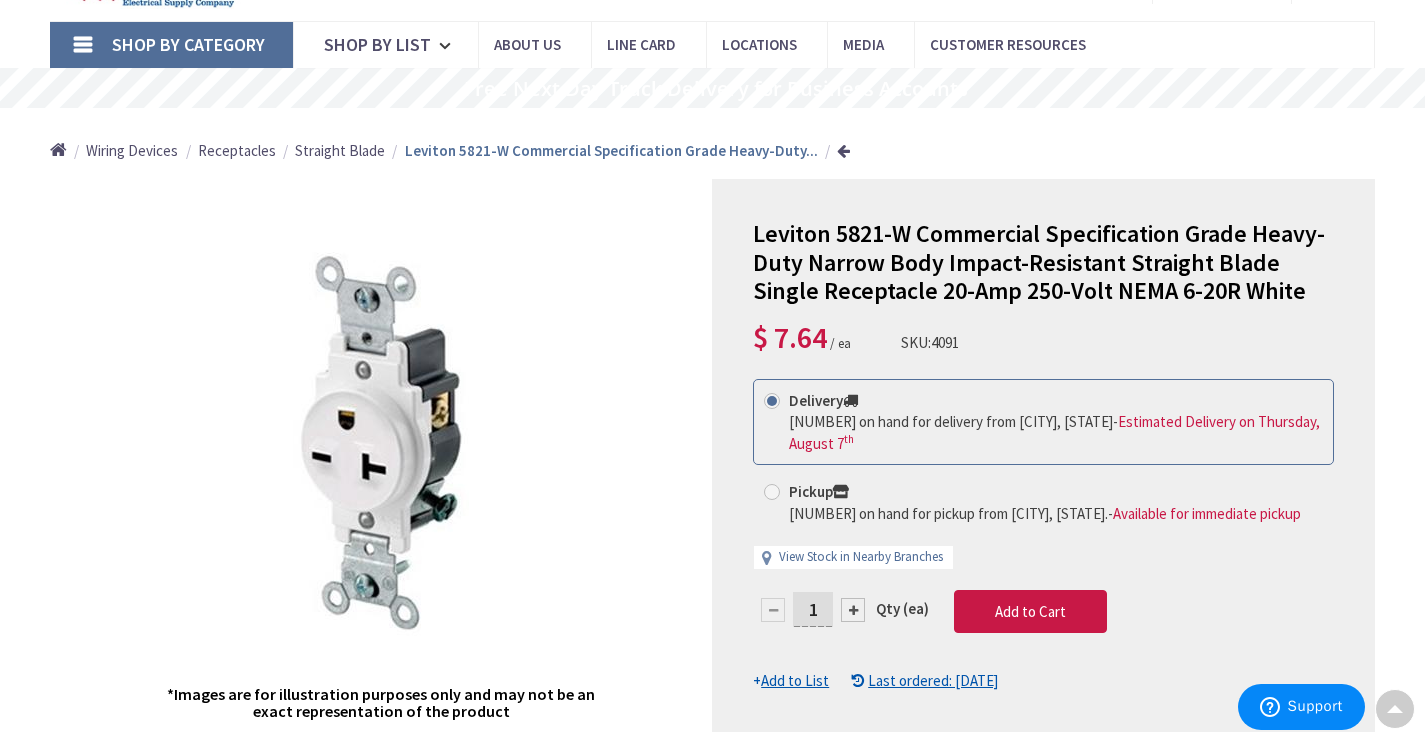 scroll, scrollTop: 0, scrollLeft: 0, axis: both 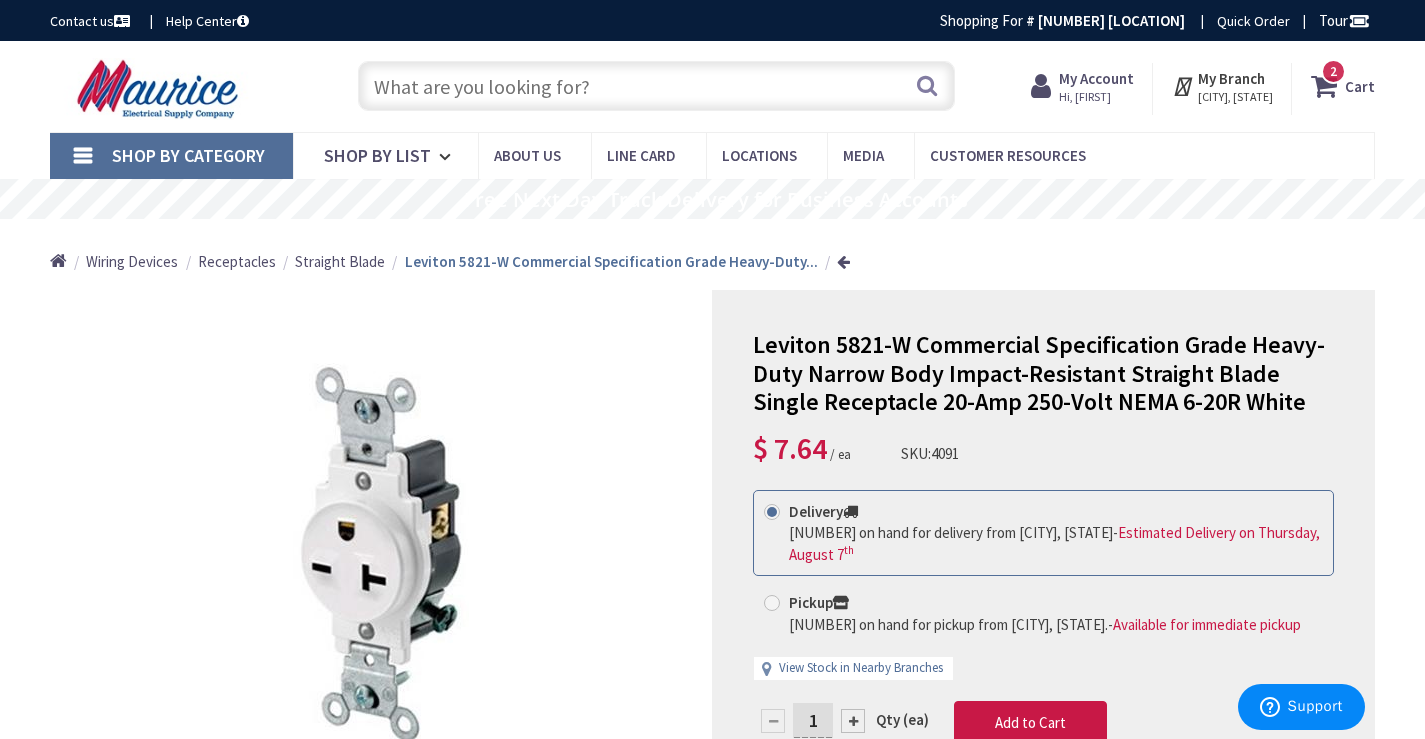 click at bounding box center (656, 86) 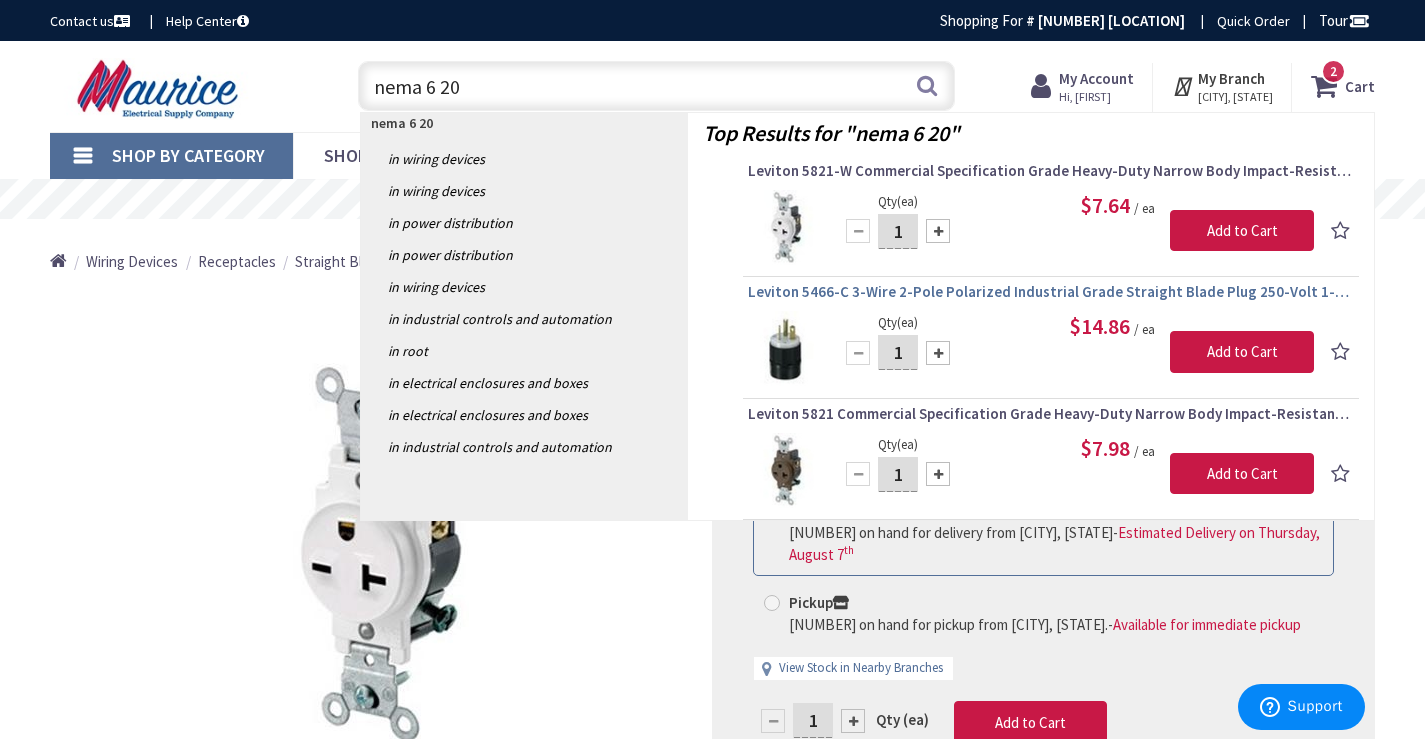 type on "nema 6 20" 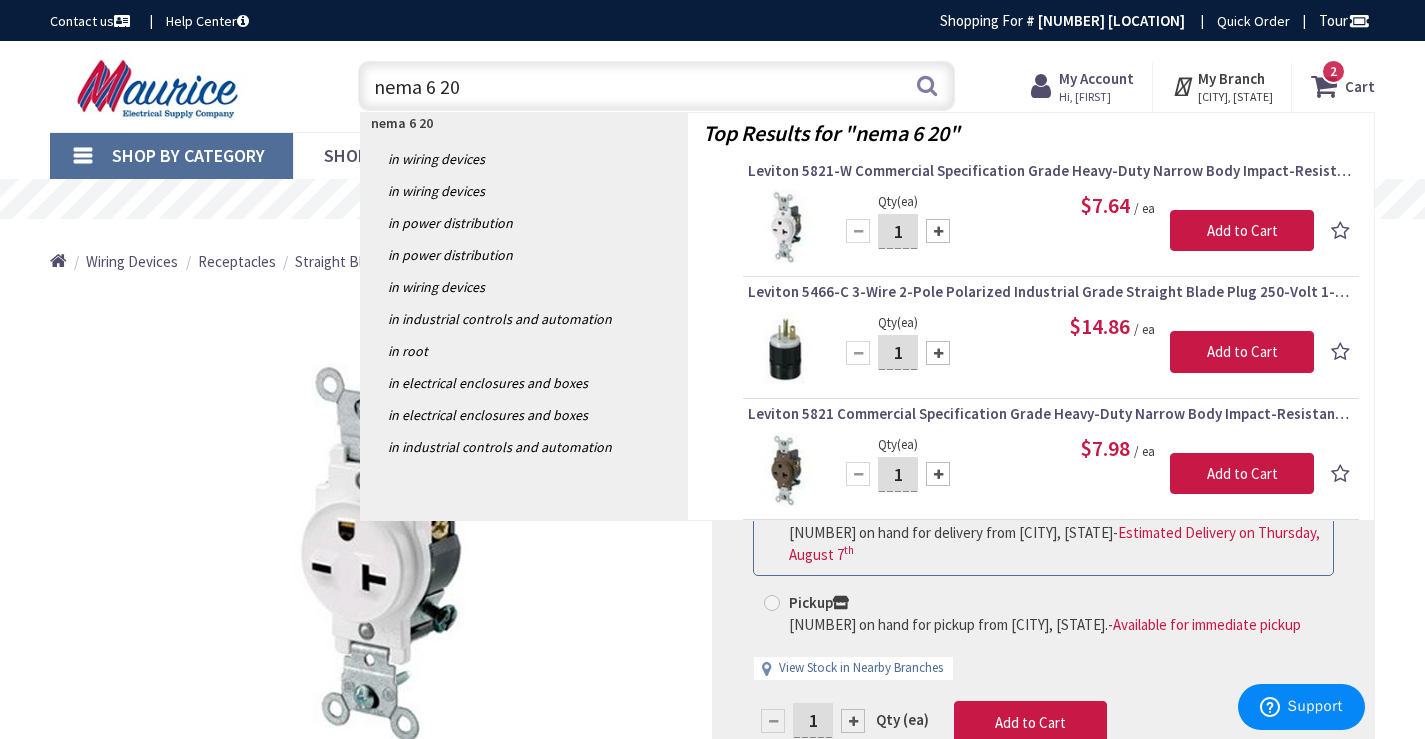 click on "Leviton 5466-C 3-Wire 2-Pole Polarized Industrial Grade Straight Blade Plug 250-Volt 1-Phase  20 -Amp  NEMA   6 -20P Black/White" at bounding box center (1051, 292) 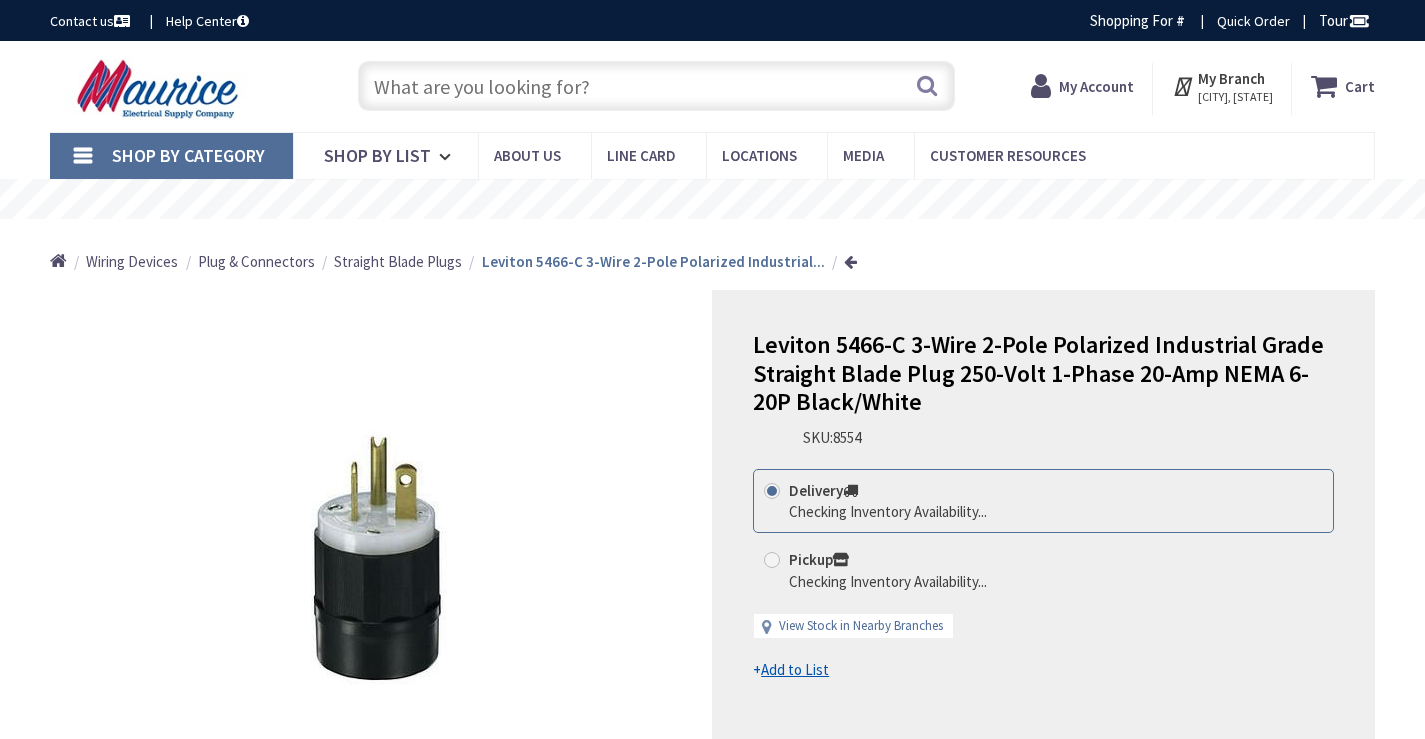 scroll, scrollTop: 0, scrollLeft: 0, axis: both 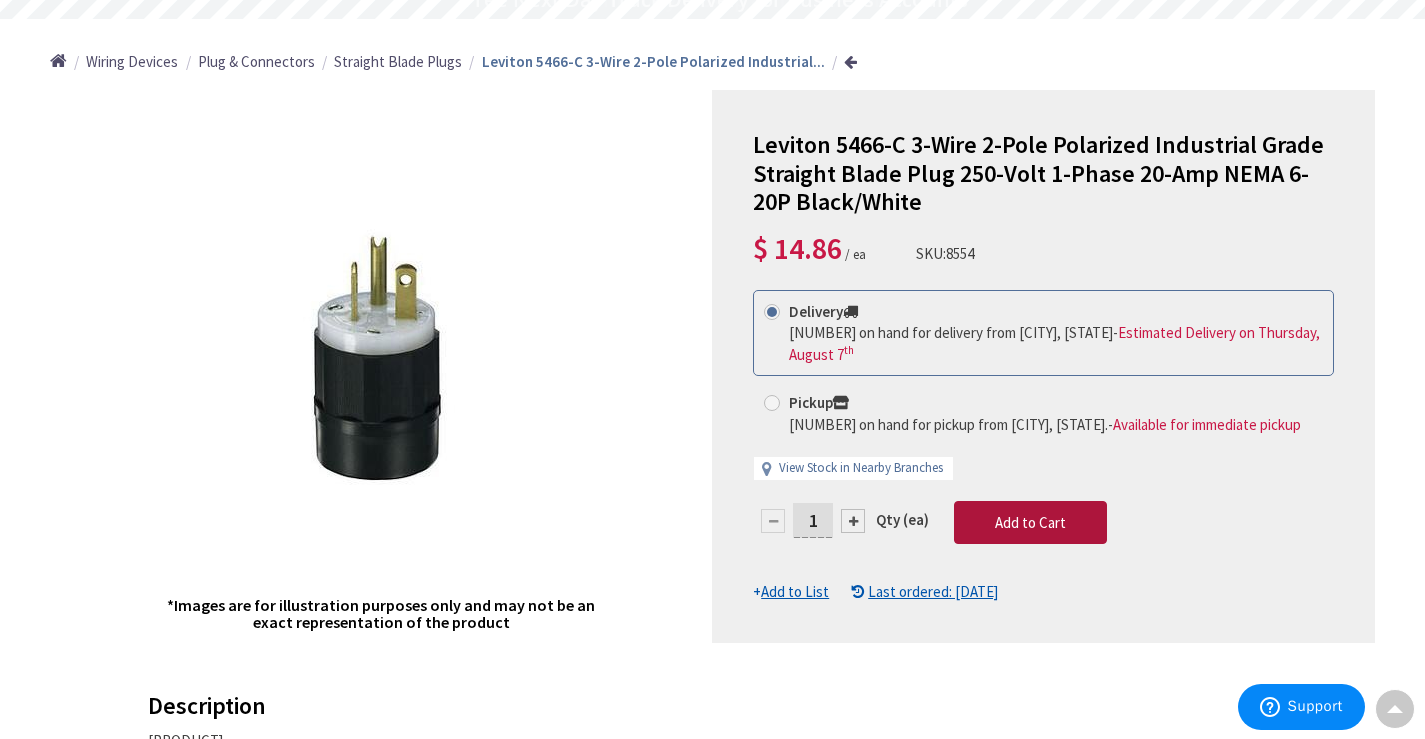 click on "Add to Cart" at bounding box center (1030, 523) 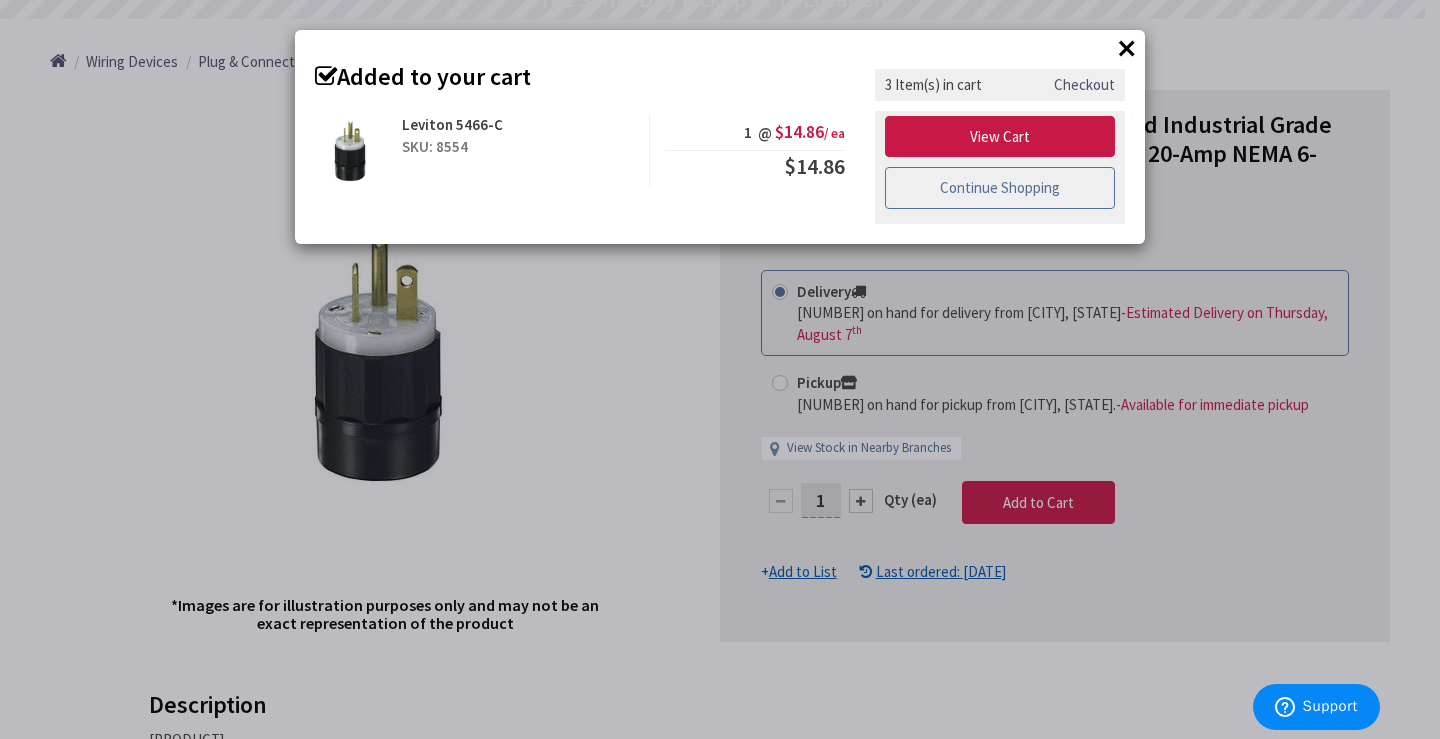 click on "Continue Shopping" at bounding box center [1000, 188] 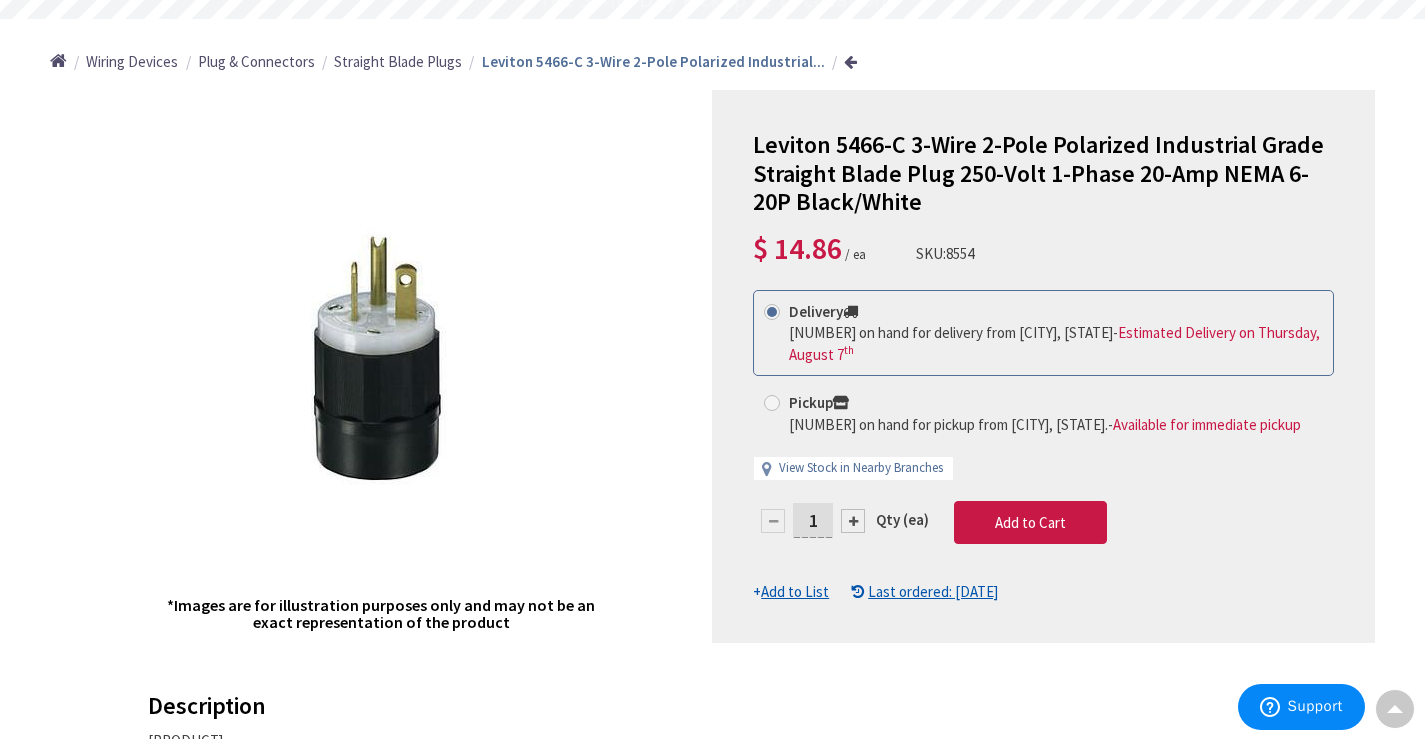 scroll, scrollTop: 0, scrollLeft: 0, axis: both 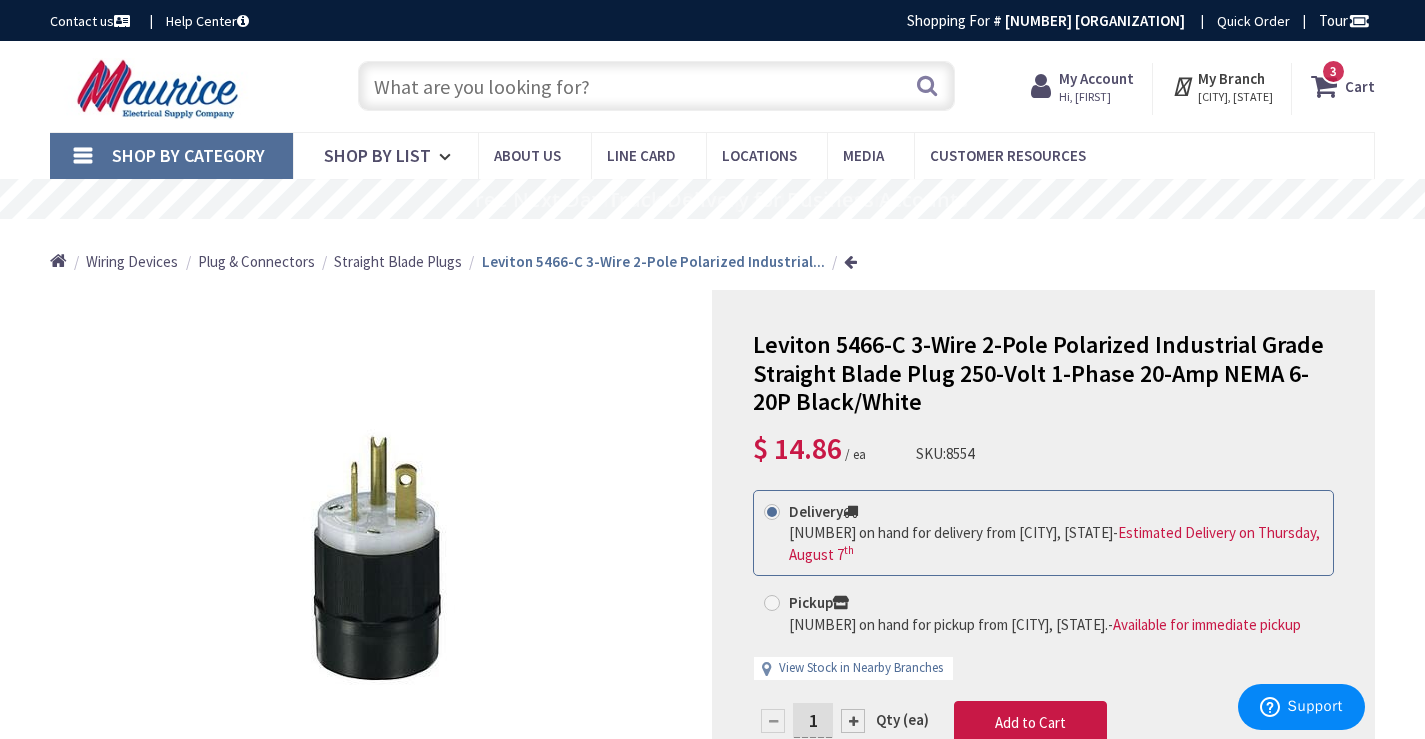 click at bounding box center (656, 86) 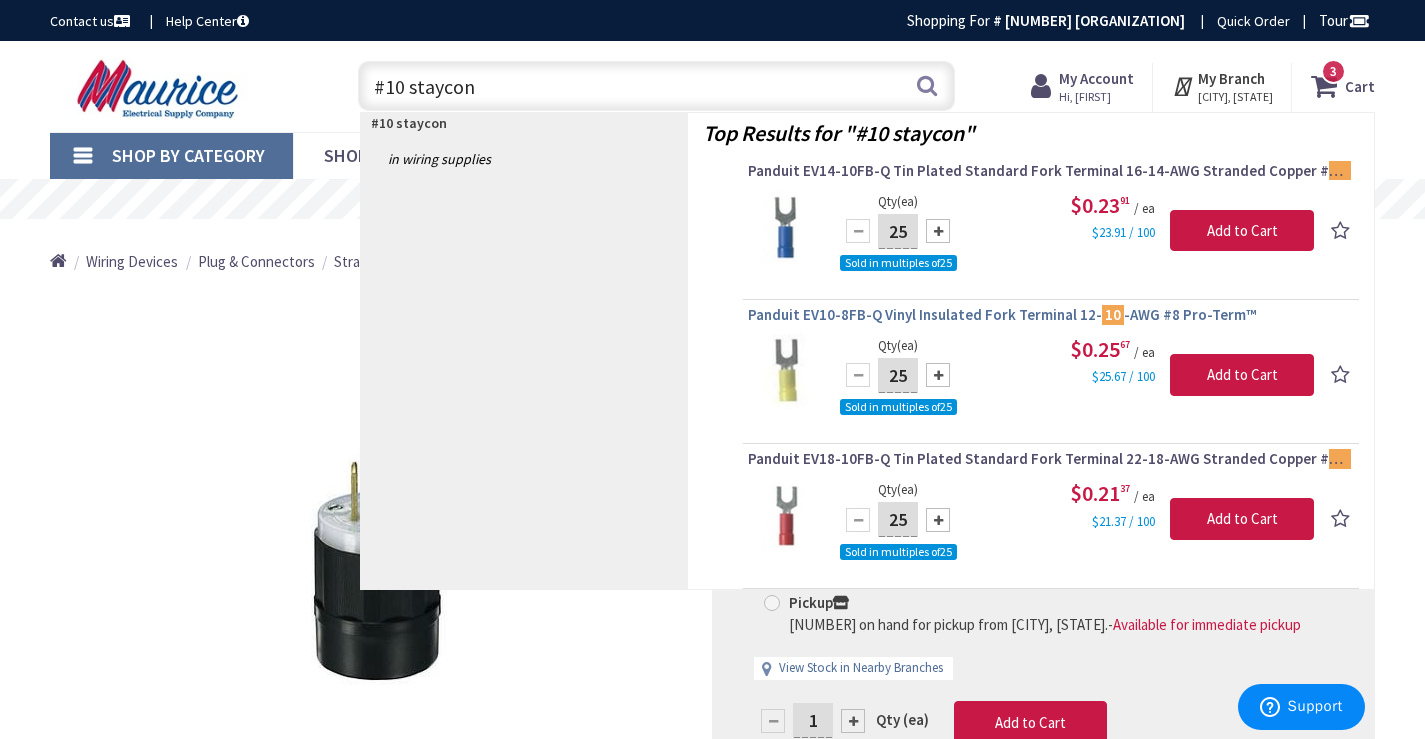 type on "#10 staycon" 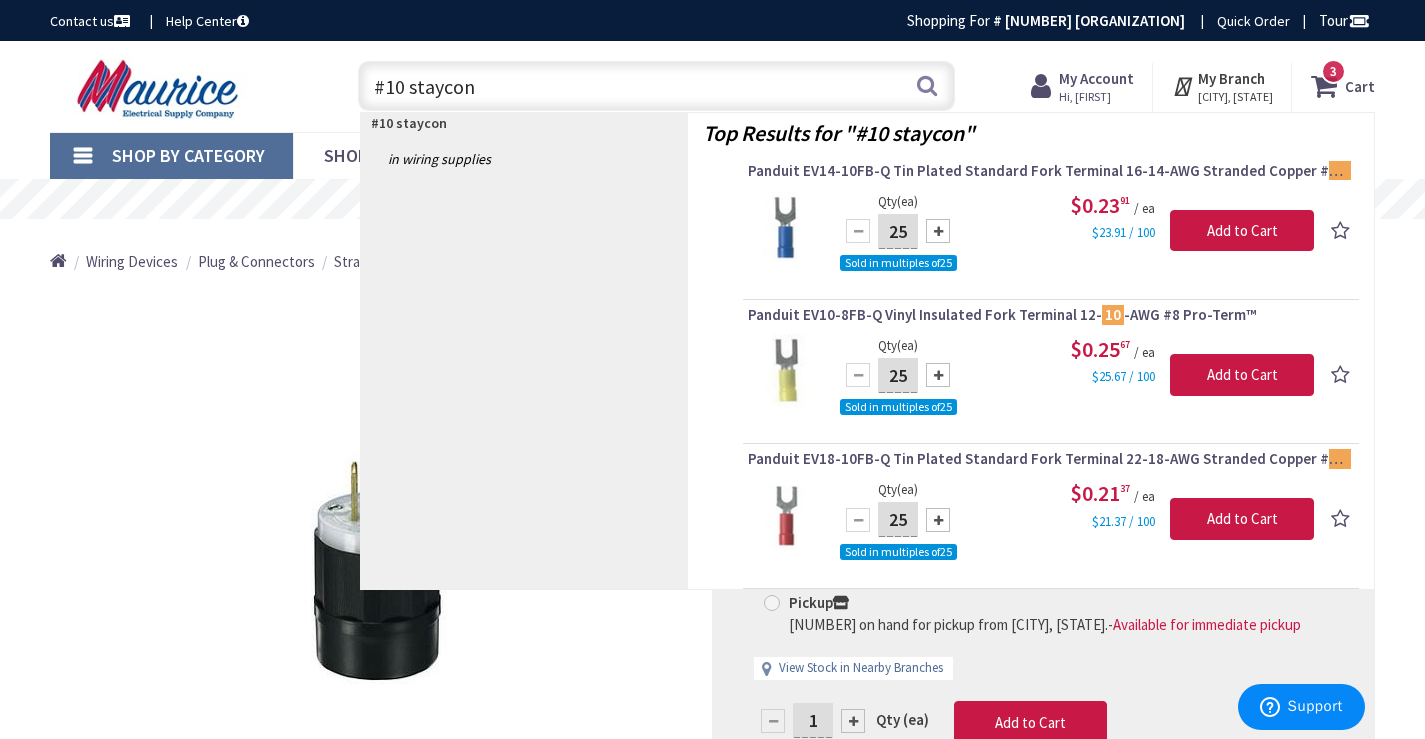 click on "Panduit EV10-8FB-Q Vinyl Insulated Fork Terminal 12- 10 -AWG #8 Pro-Term™" at bounding box center [1051, 315] 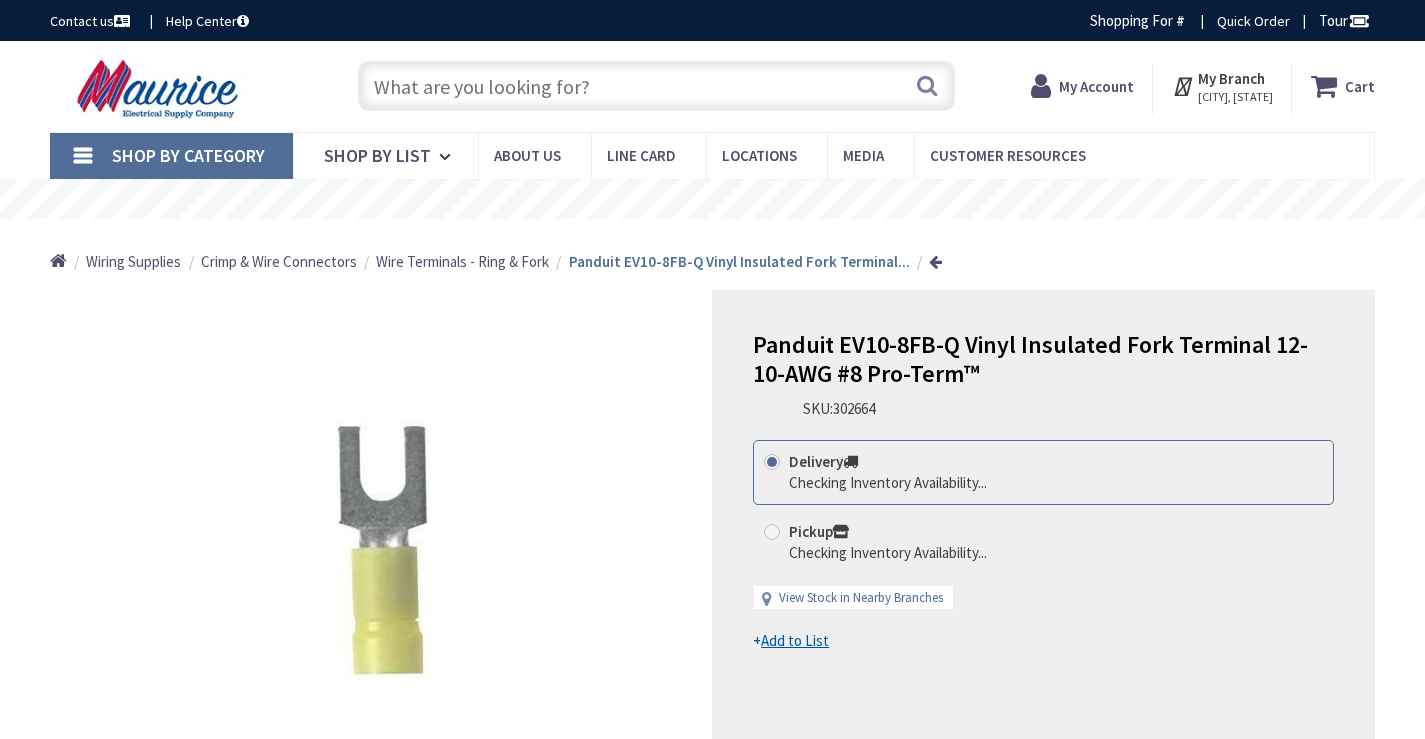 scroll, scrollTop: 0, scrollLeft: 0, axis: both 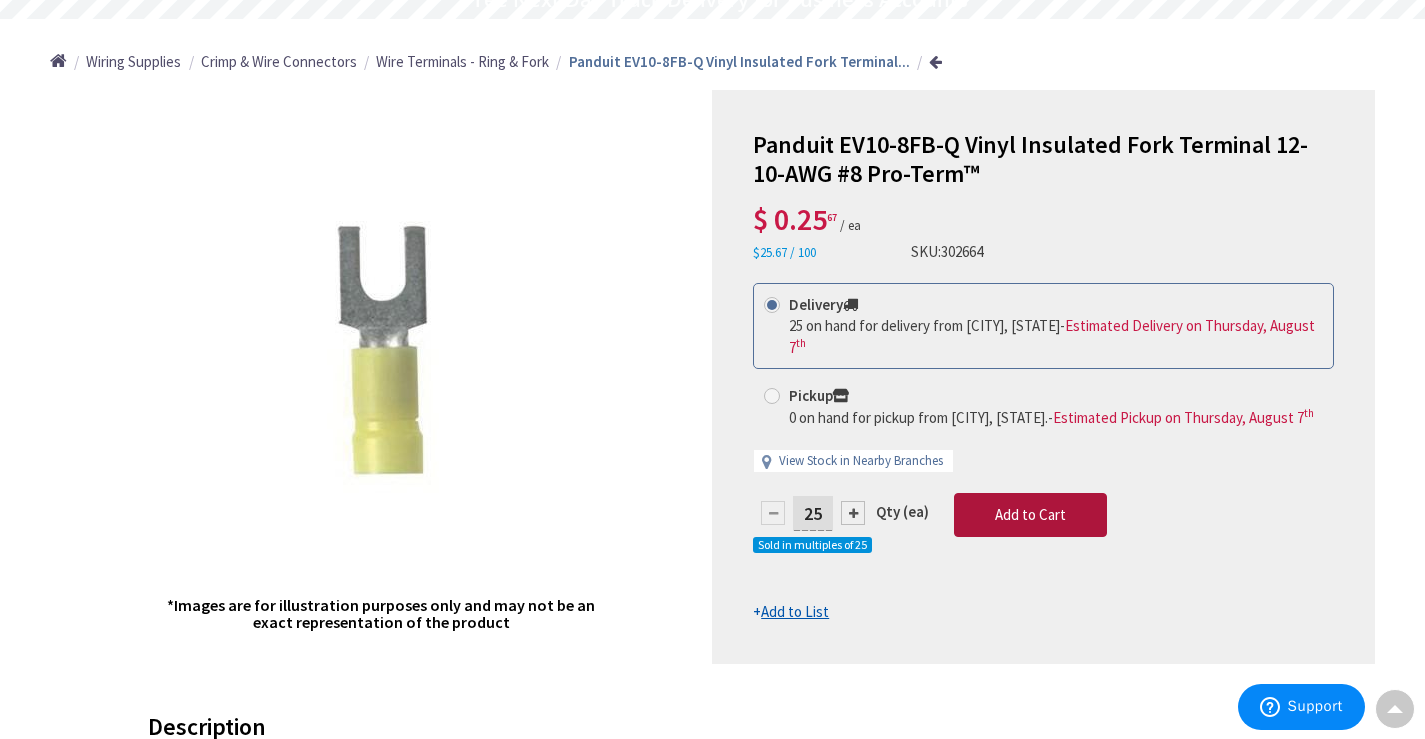 click on "Add to Cart" at bounding box center (1030, 514) 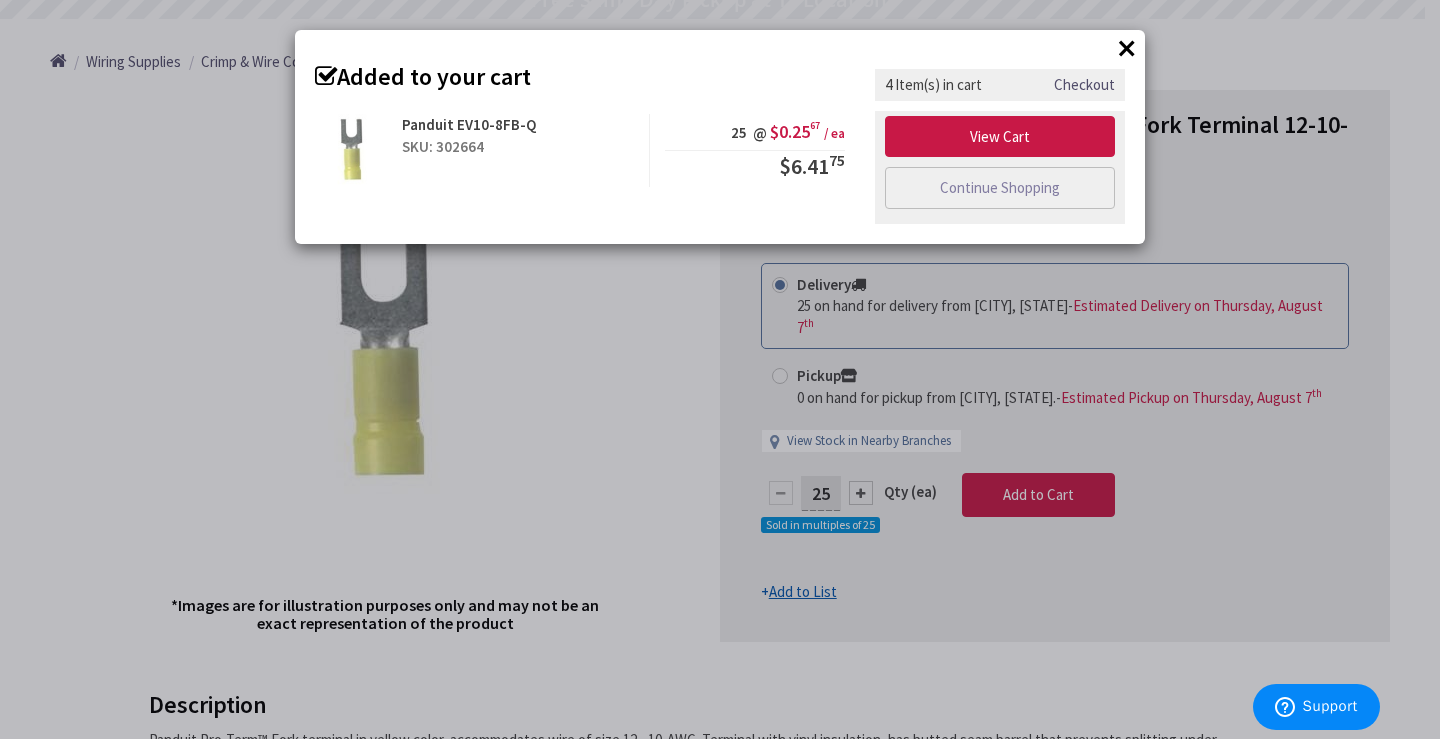 click on "Checkout" at bounding box center (1084, 84) 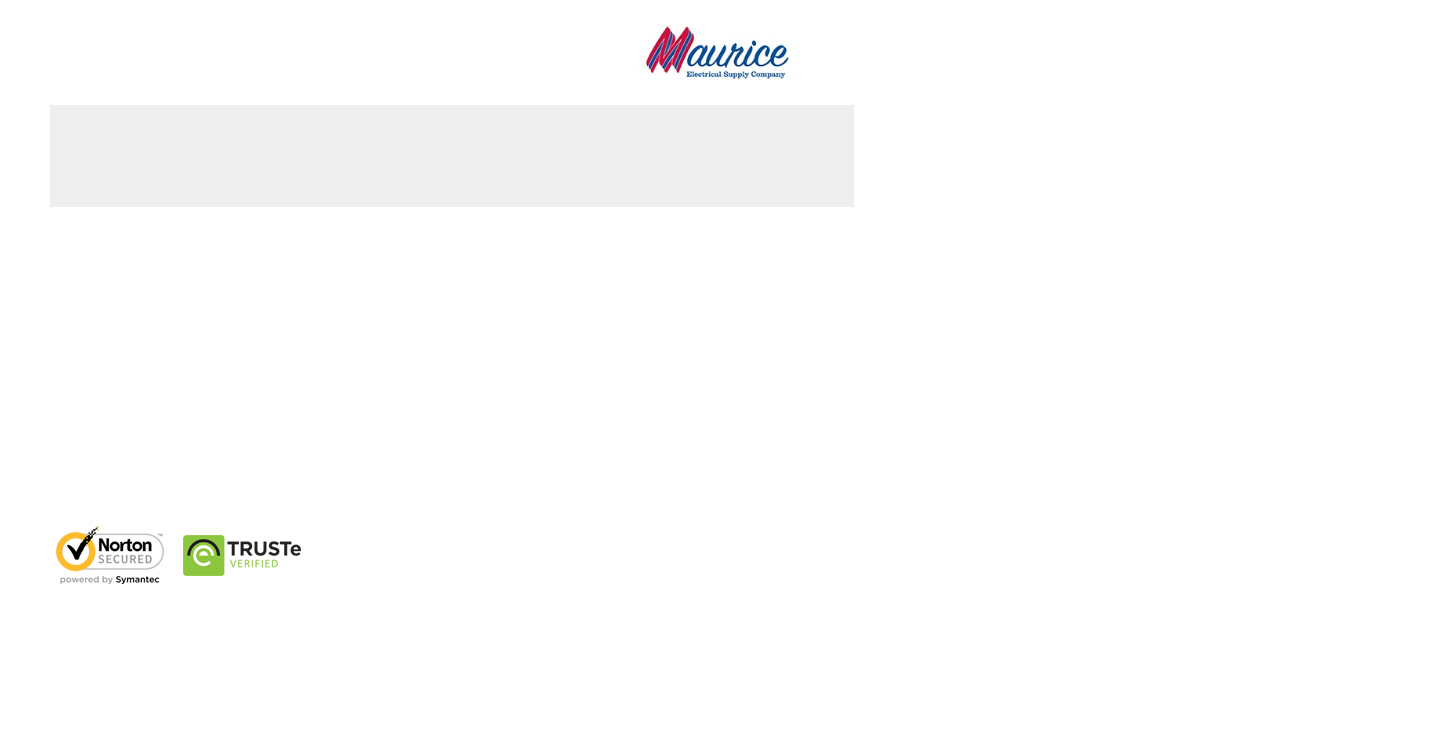 scroll, scrollTop: 0, scrollLeft: 0, axis: both 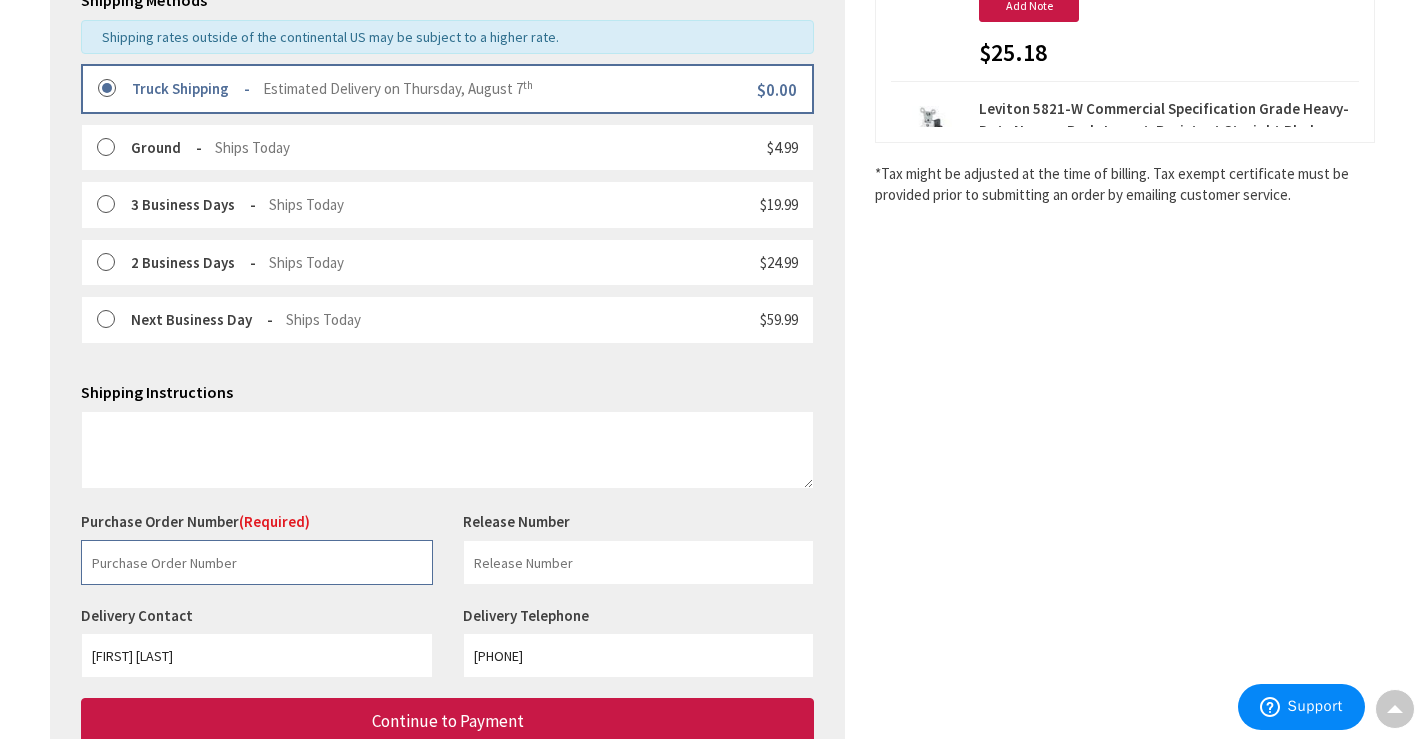 click at bounding box center [257, 562] 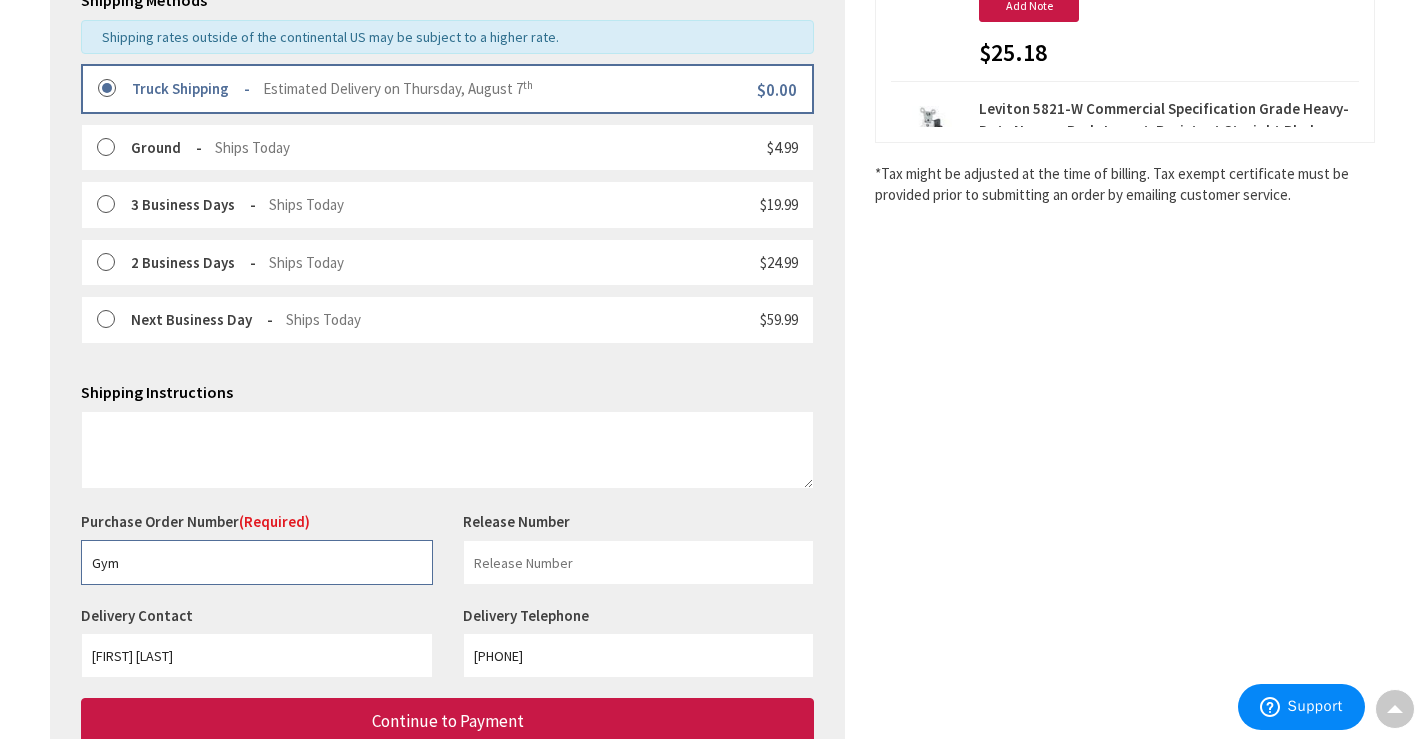 type on "Gym" 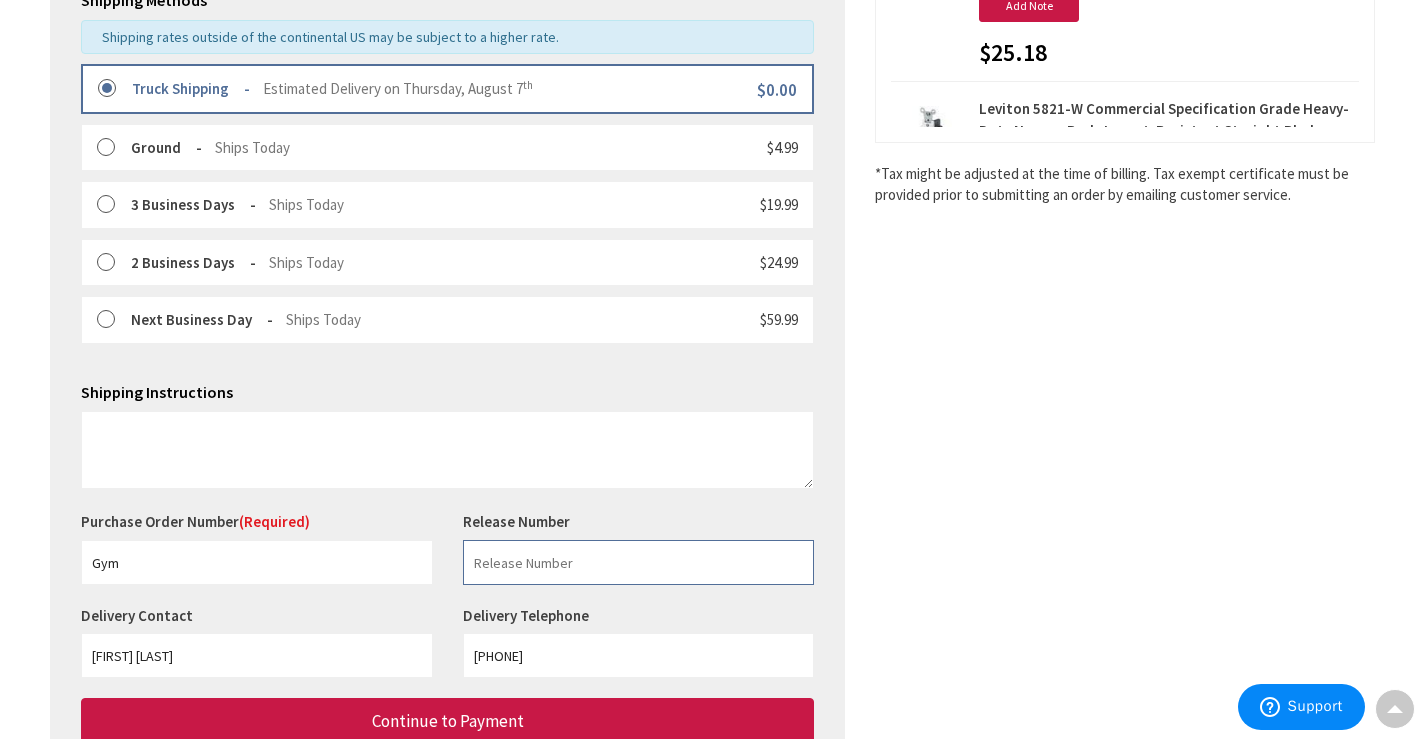 click at bounding box center [639, 562] 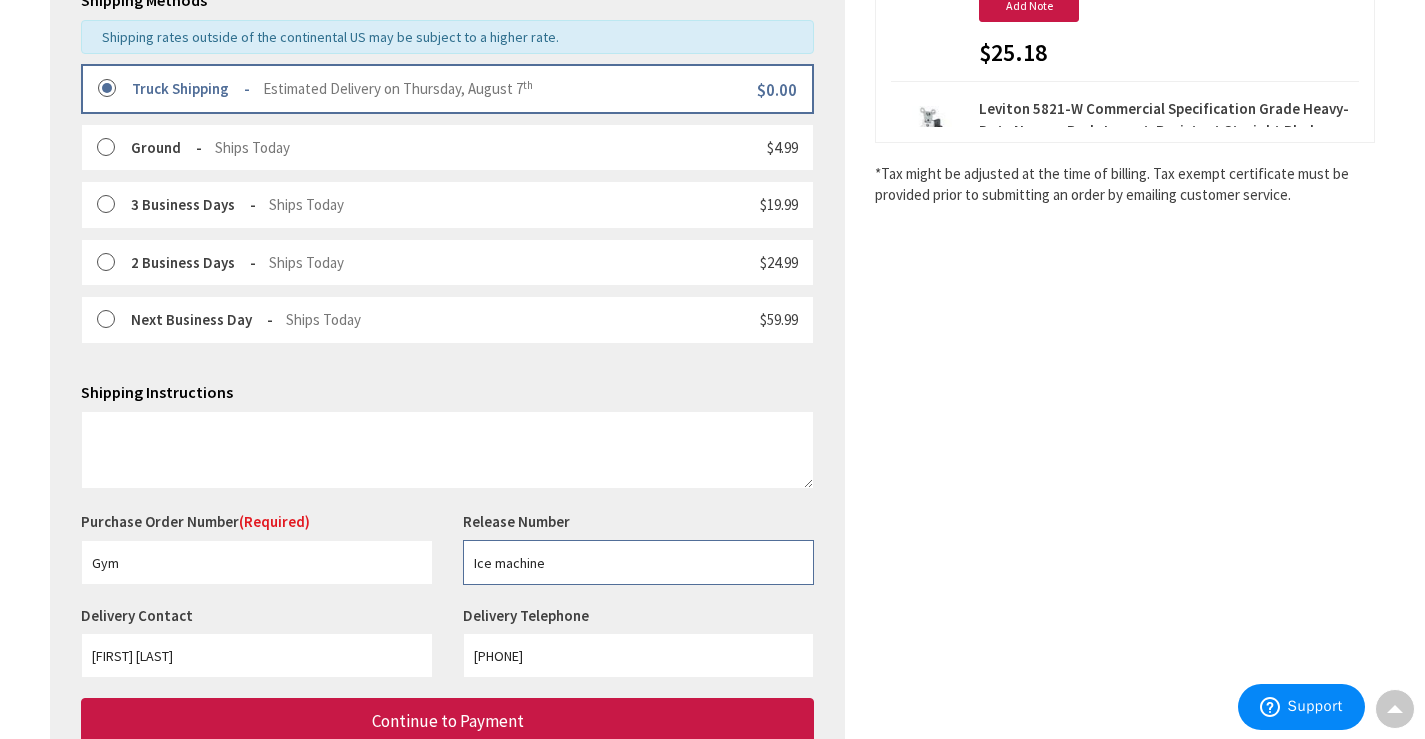 type on "Ice machine" 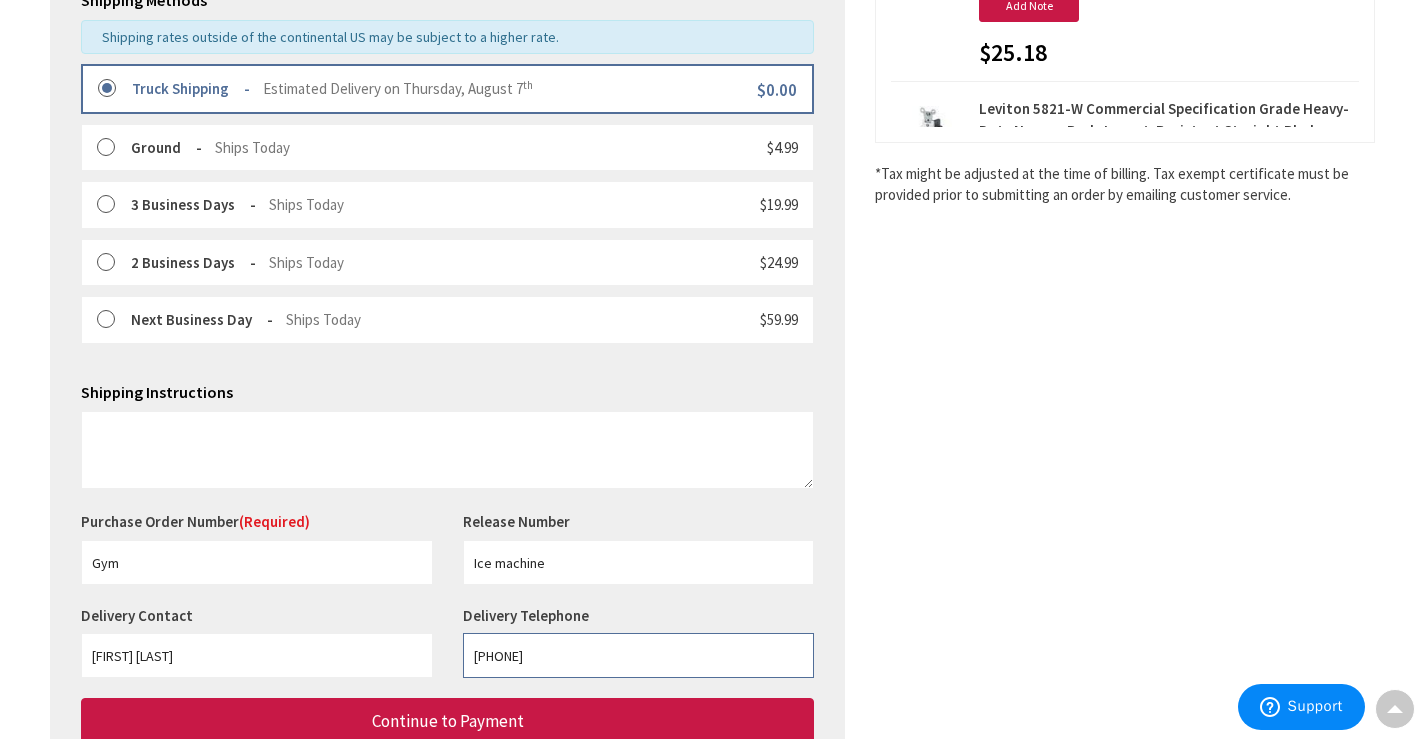 click on "[PHONE]" at bounding box center (639, 655) 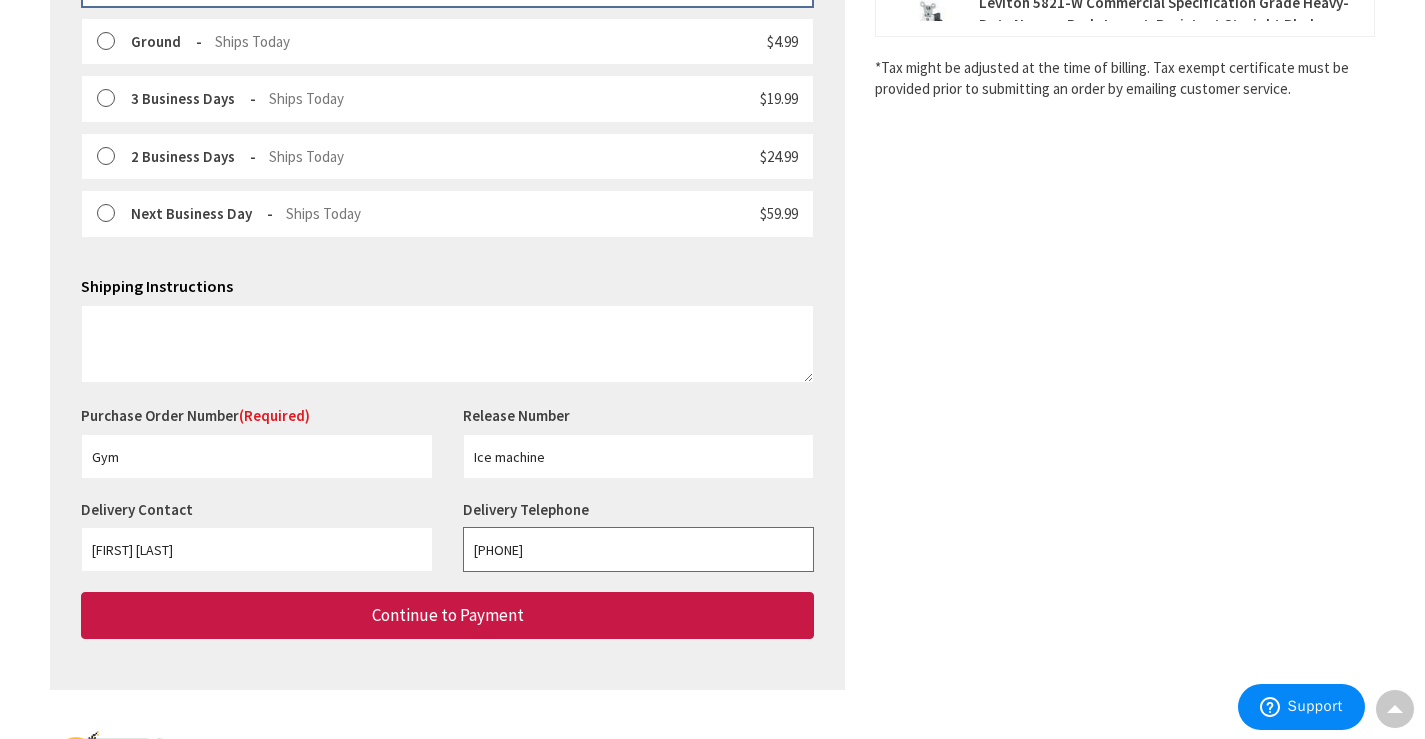 scroll, scrollTop: 742, scrollLeft: 0, axis: vertical 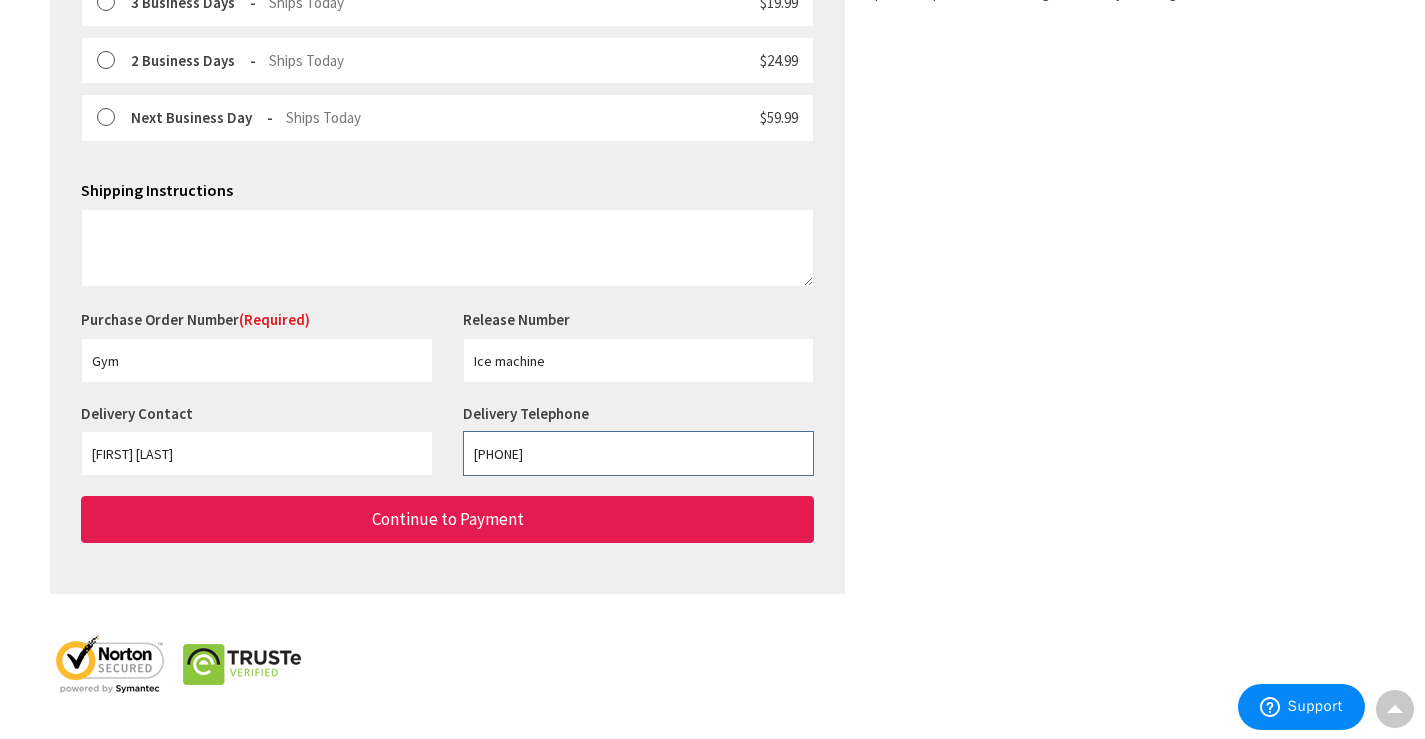 type on "[PHONE]" 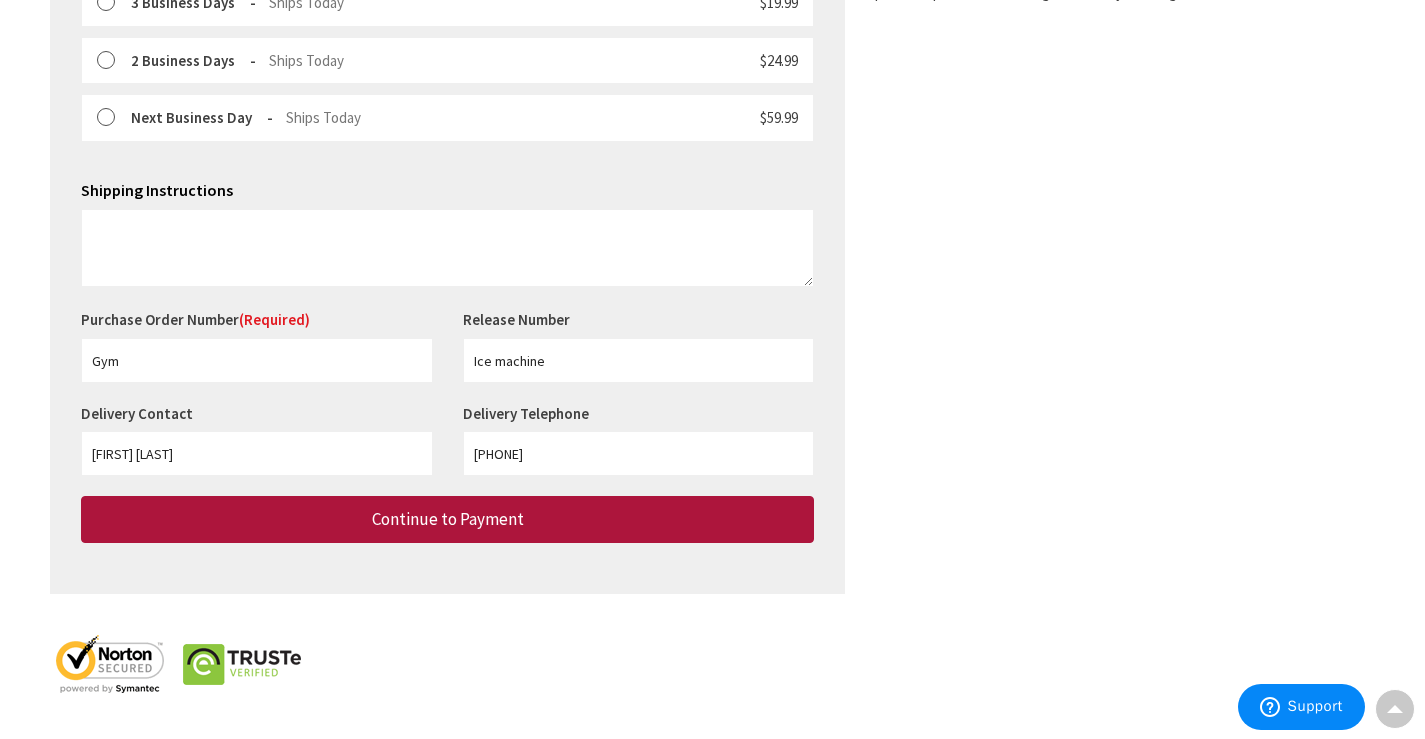 click on "Continue to Payment" at bounding box center (448, 519) 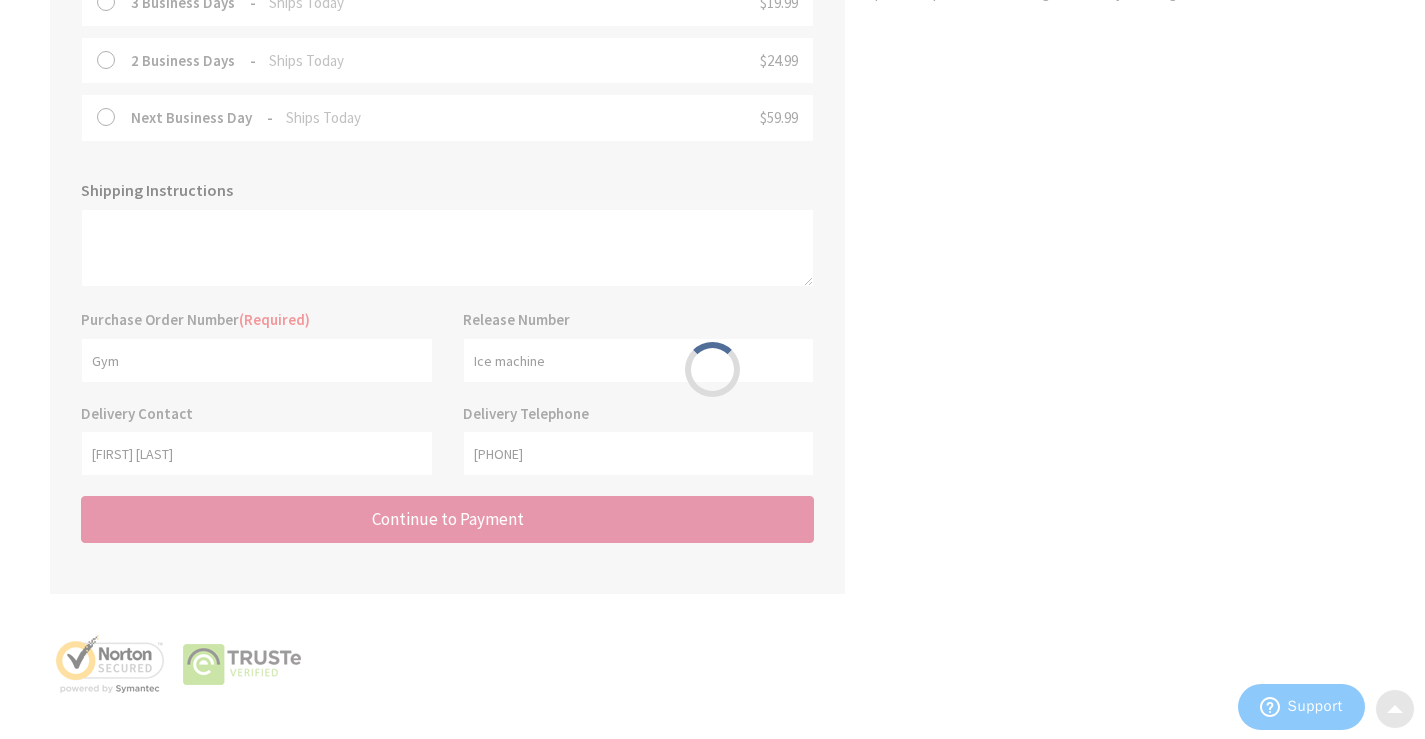 scroll, scrollTop: 0, scrollLeft: 0, axis: both 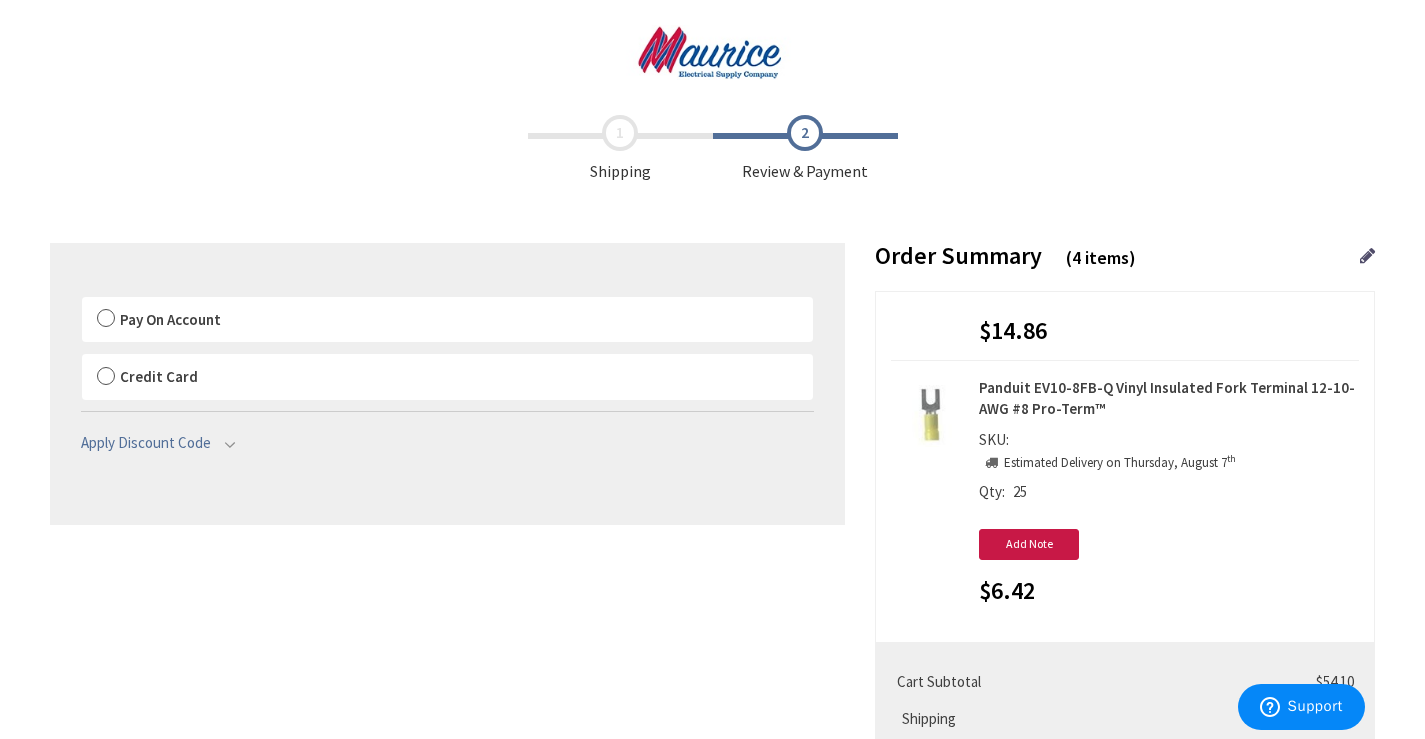 click on "Pay On Account" at bounding box center (447, 320) 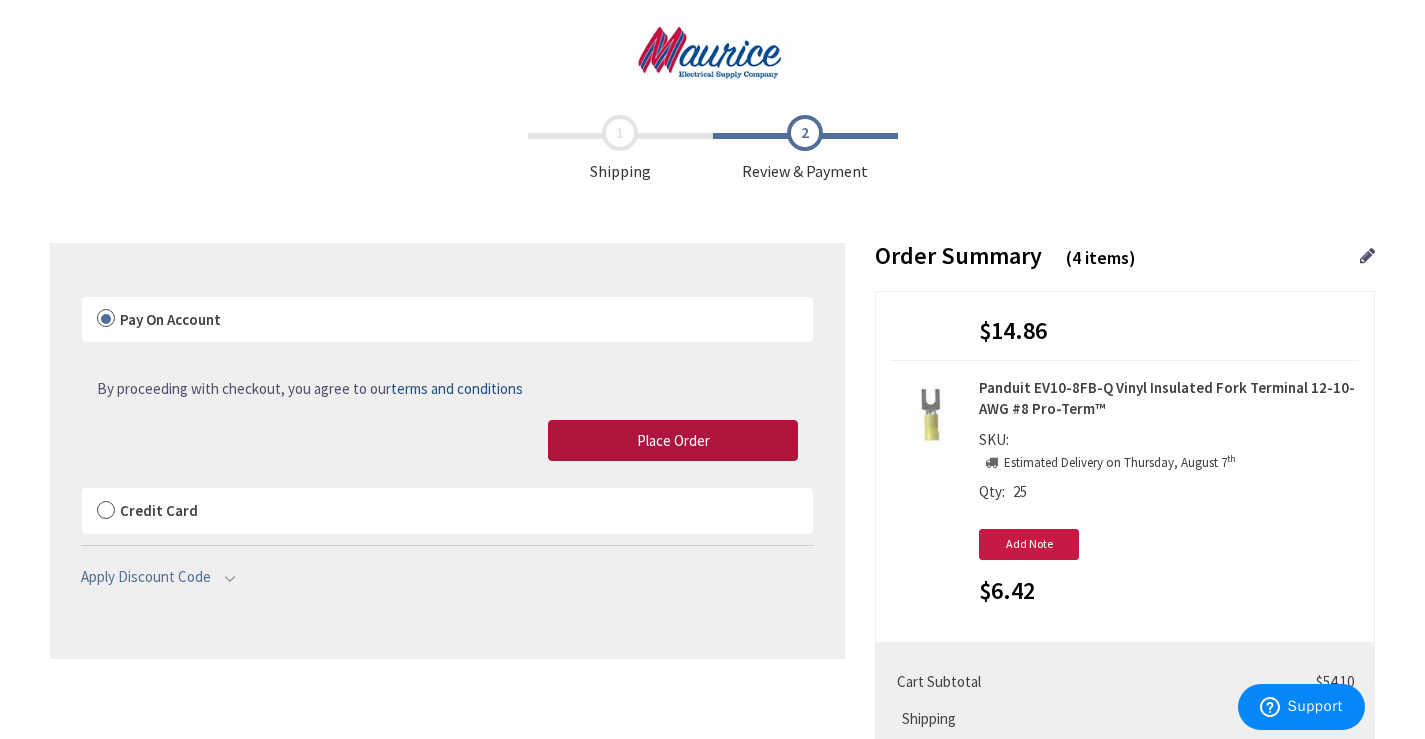 click on "Place Order" at bounding box center [673, 440] 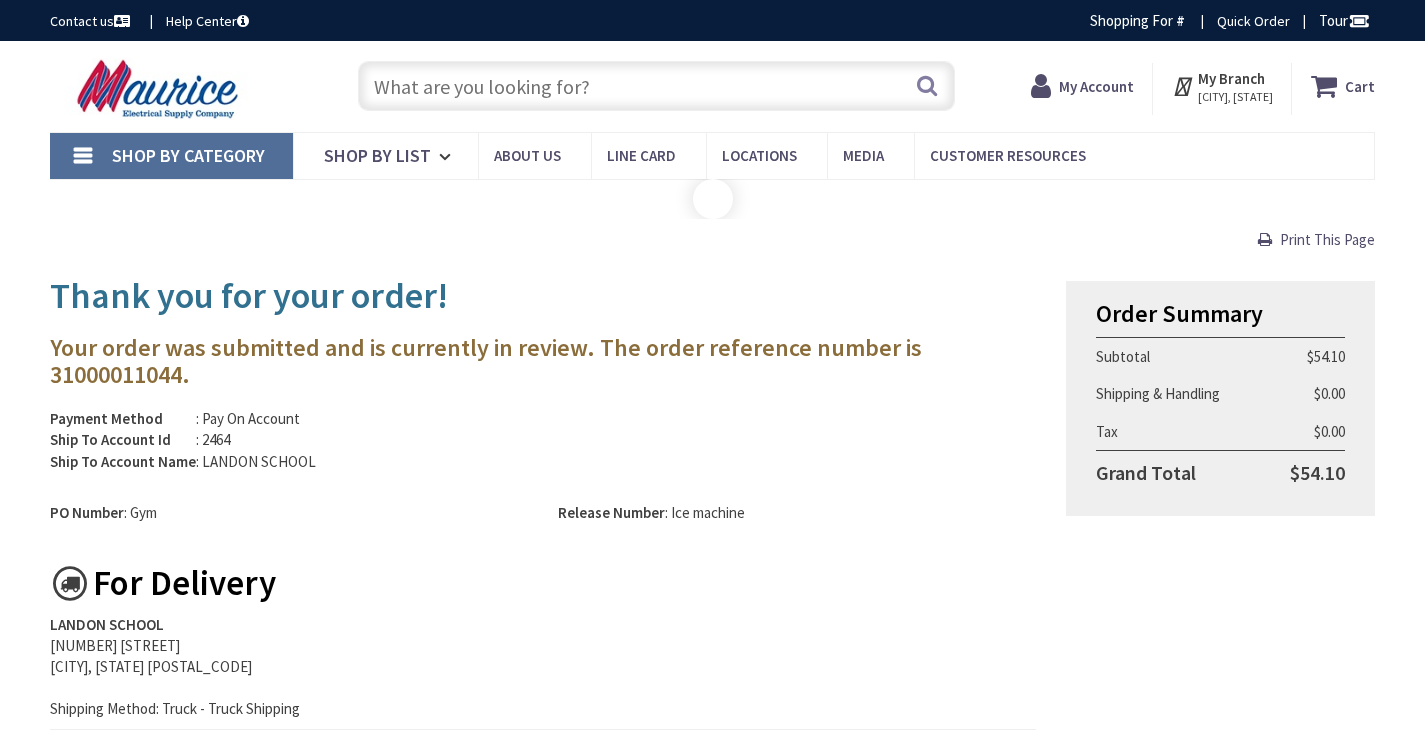 scroll, scrollTop: 0, scrollLeft: 0, axis: both 